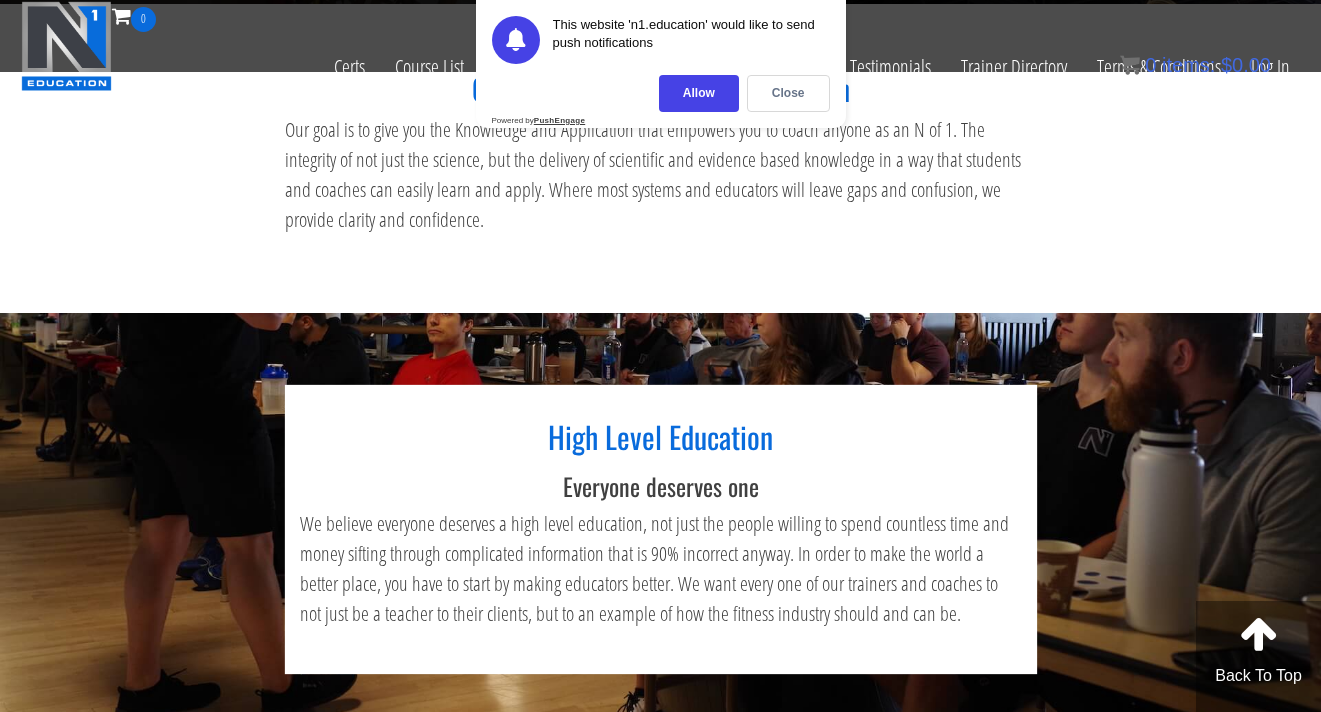 scroll, scrollTop: 556, scrollLeft: 0, axis: vertical 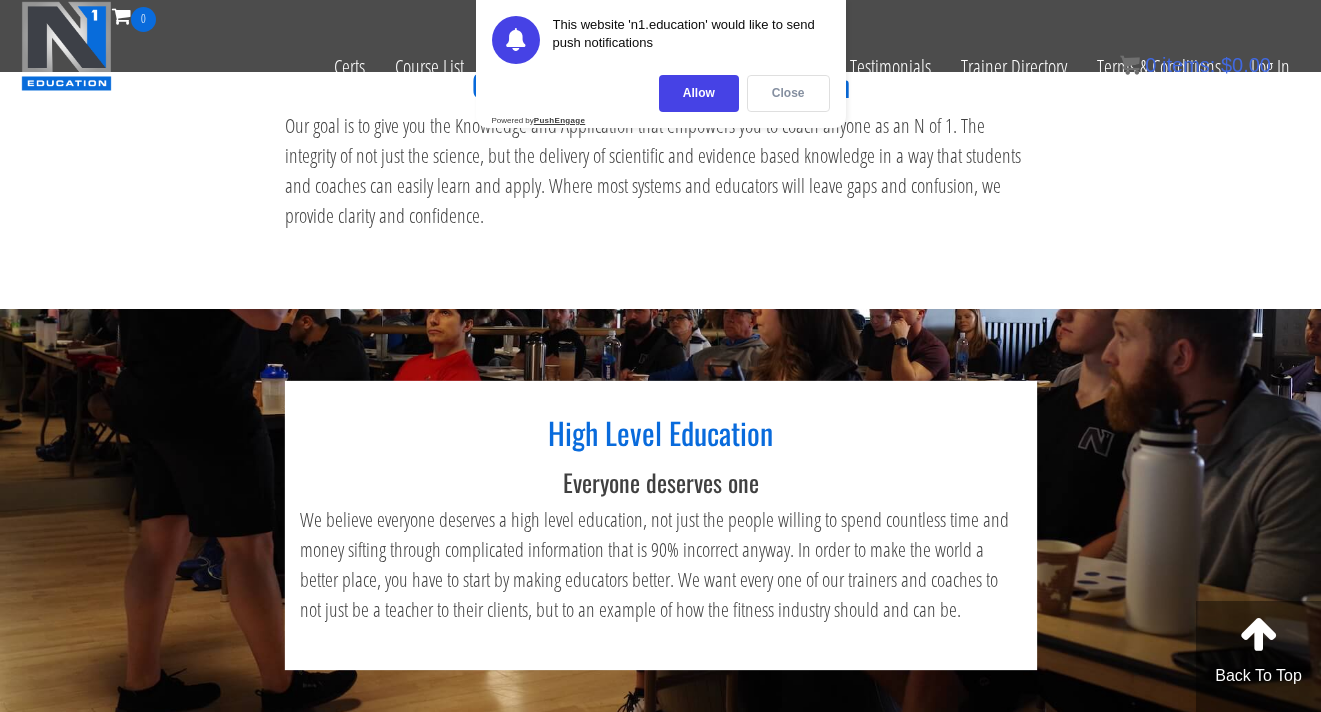 click on "Close" at bounding box center (788, 93) 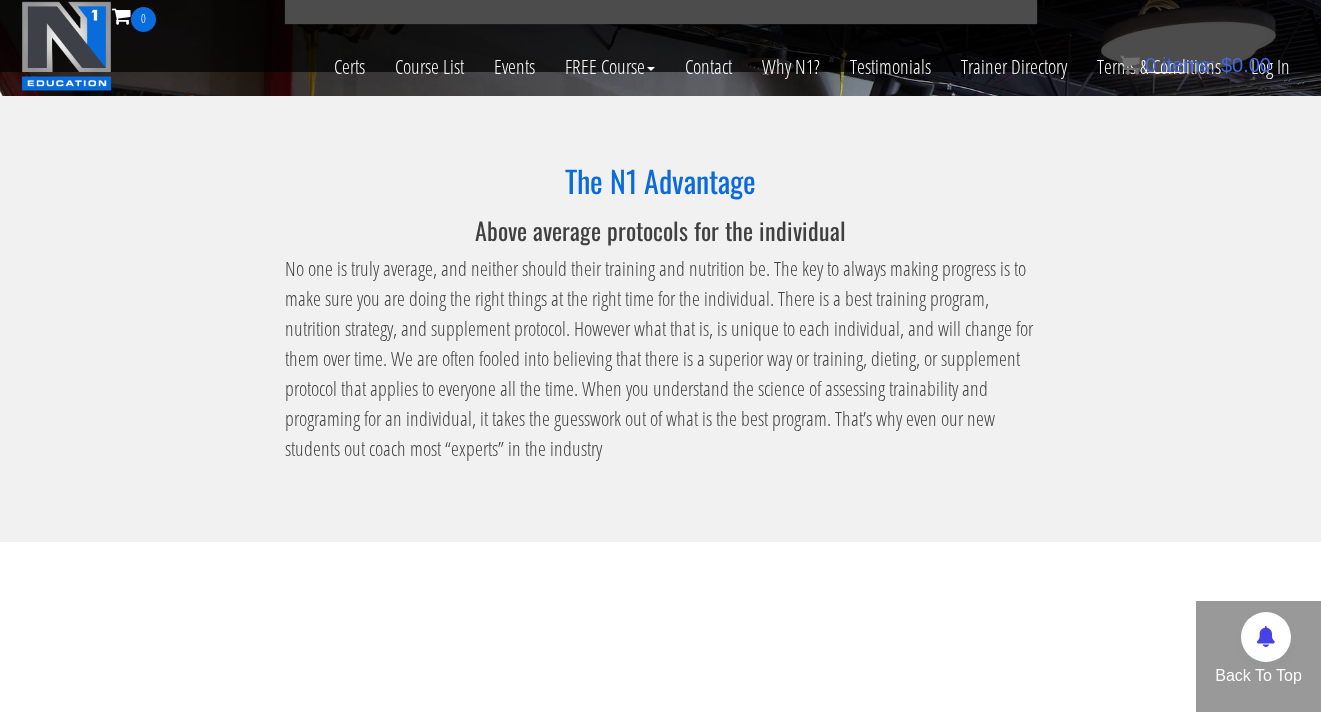 scroll, scrollTop: 1205, scrollLeft: 0, axis: vertical 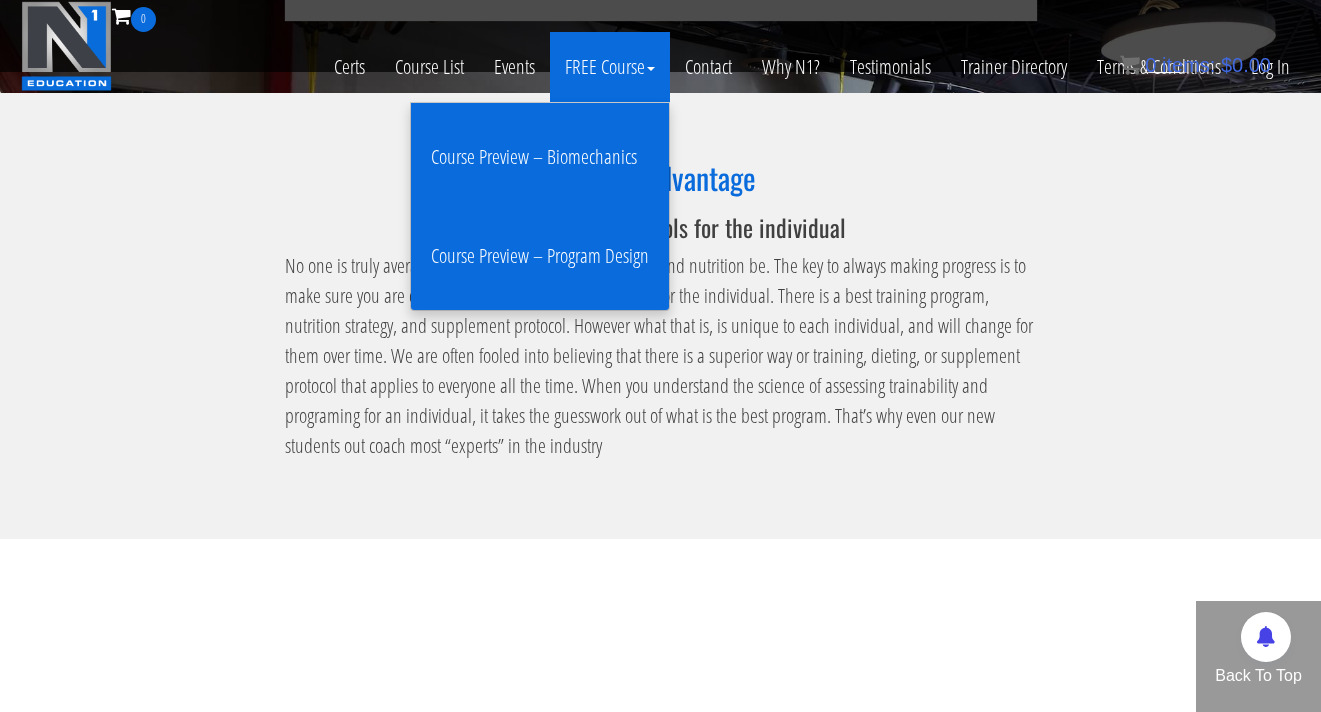click on "Course Preview – Biomechanics" at bounding box center (540, 157) 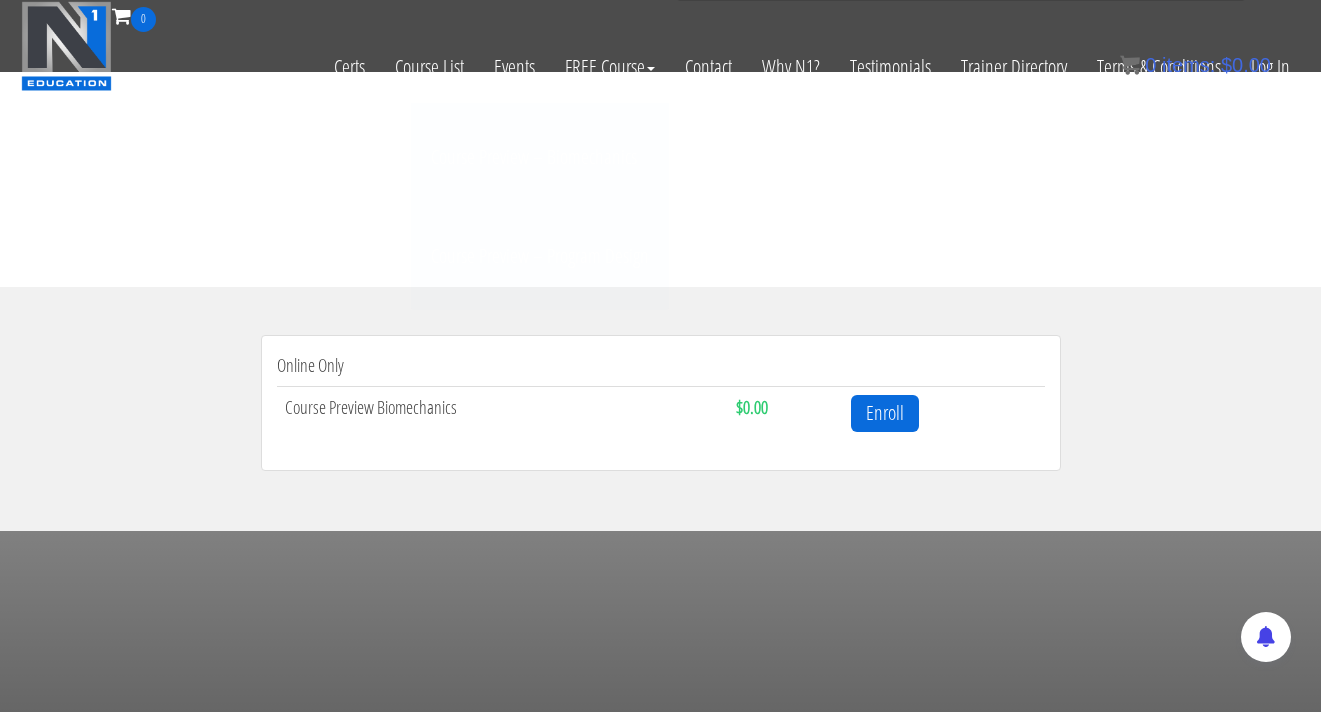 scroll, scrollTop: 491, scrollLeft: 0, axis: vertical 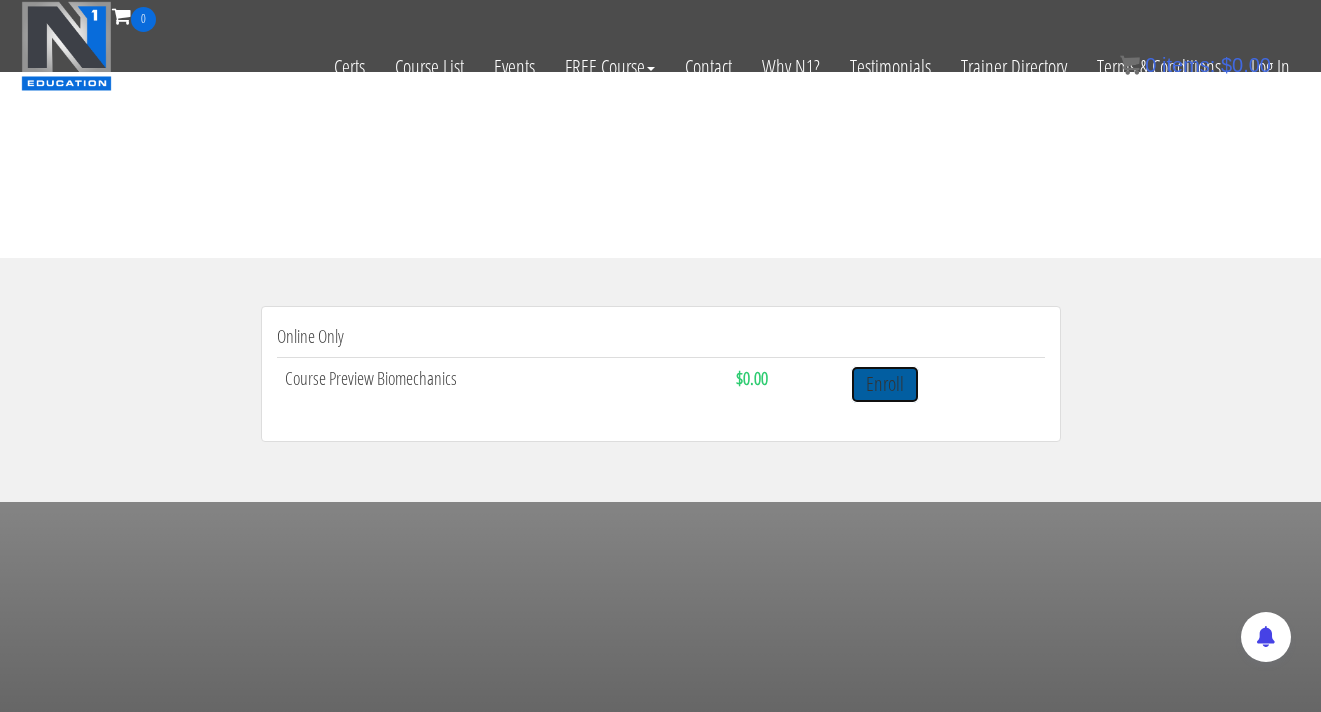 click on "Enroll" at bounding box center (885, 384) 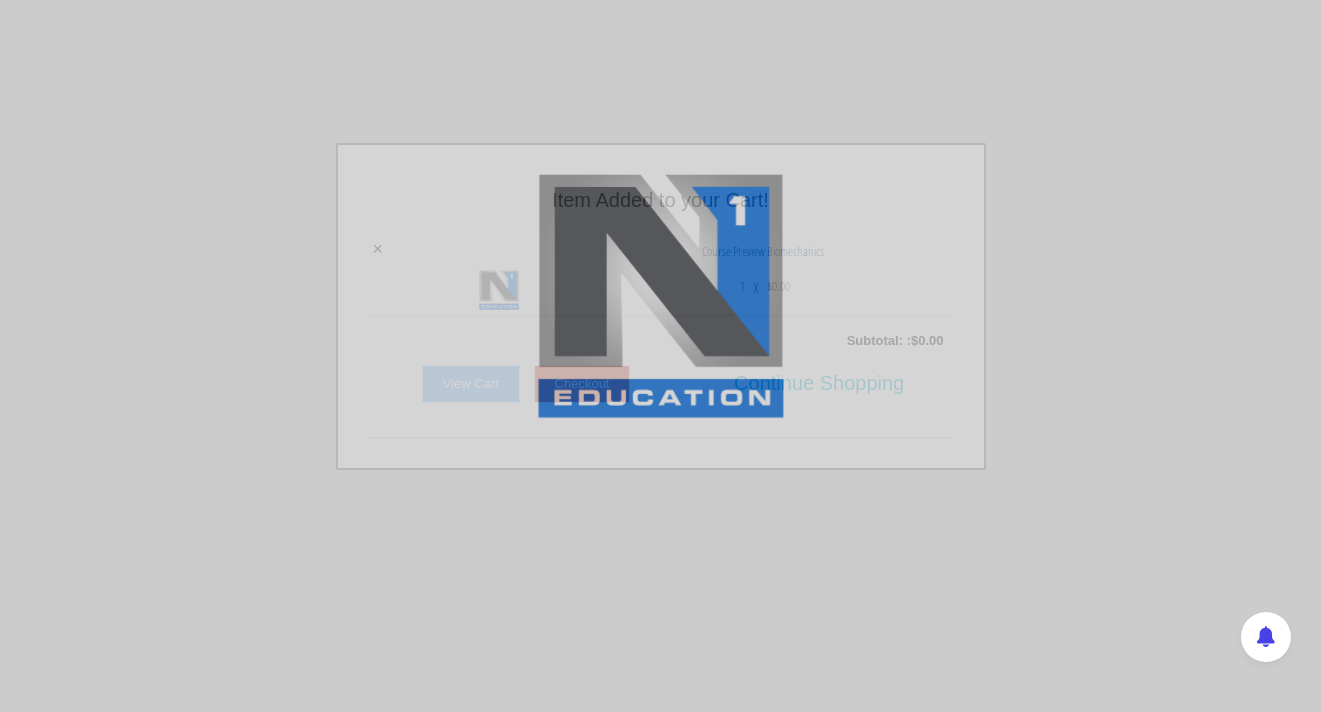 scroll, scrollTop: 0, scrollLeft: 0, axis: both 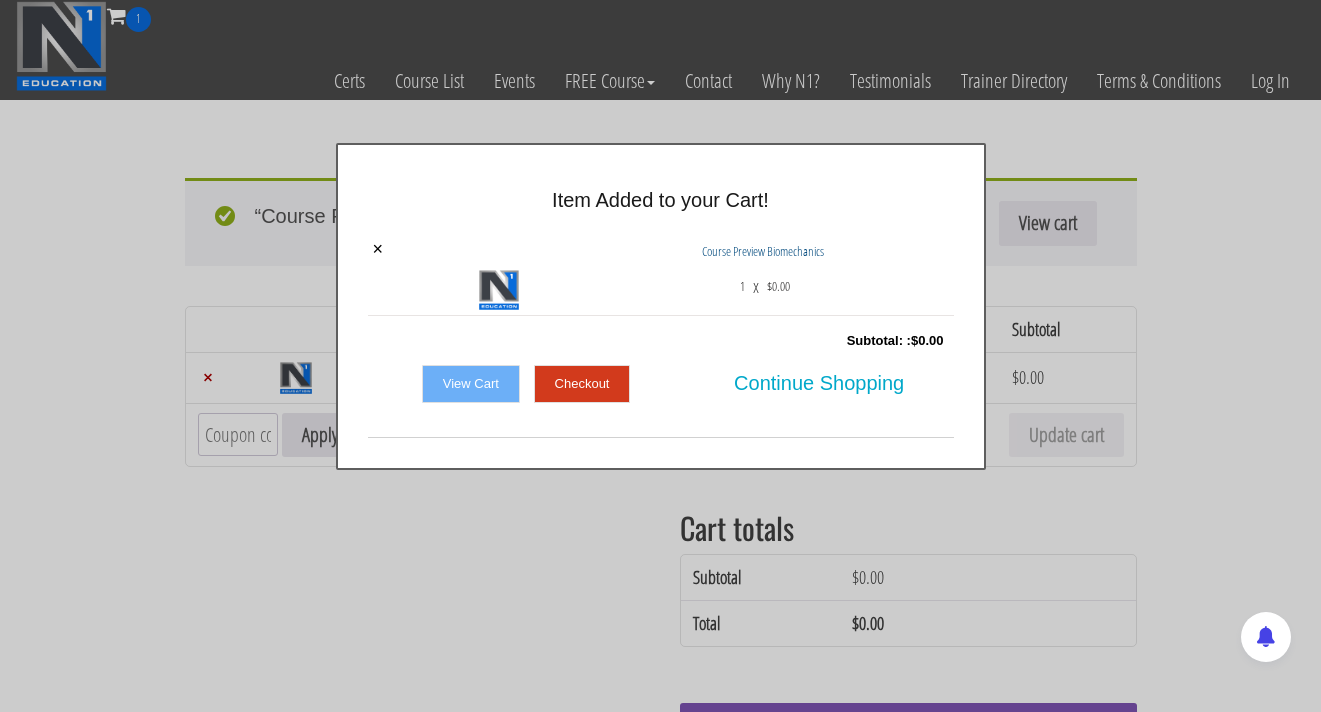 click on "Checkout" at bounding box center [582, 384] 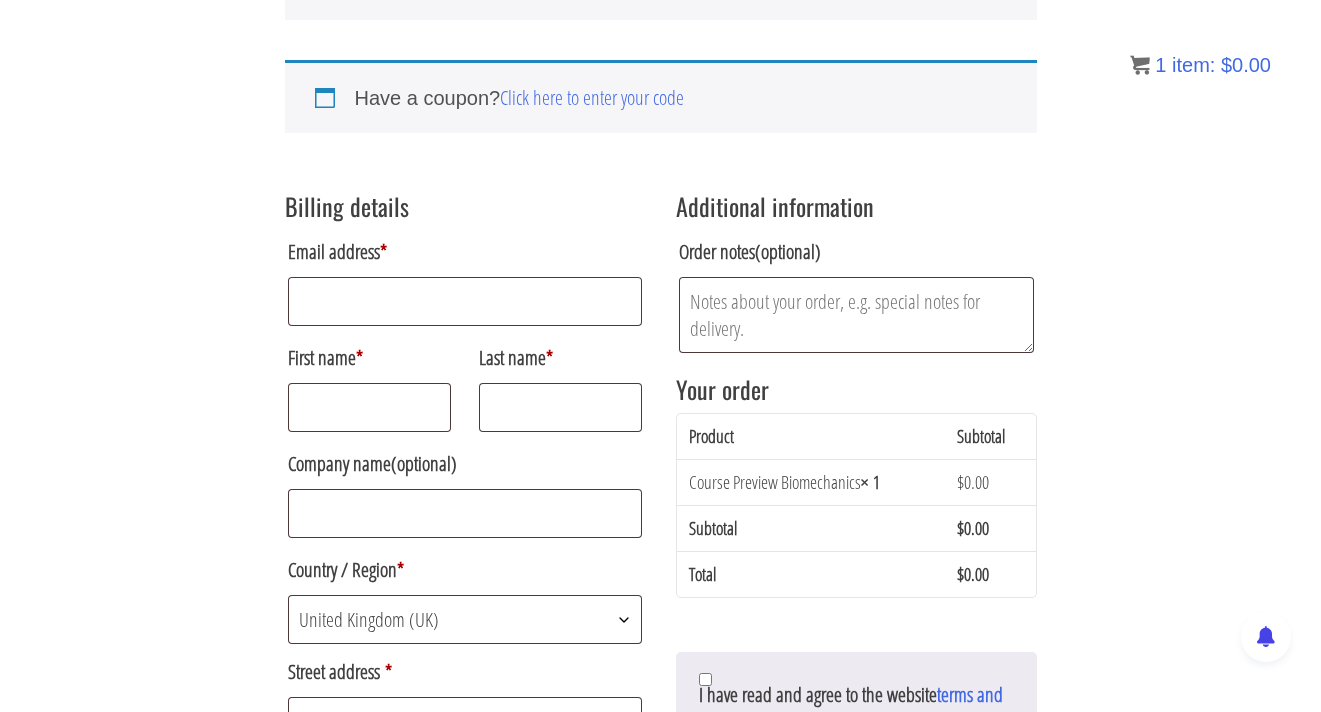 scroll, scrollTop: 0, scrollLeft: 0, axis: both 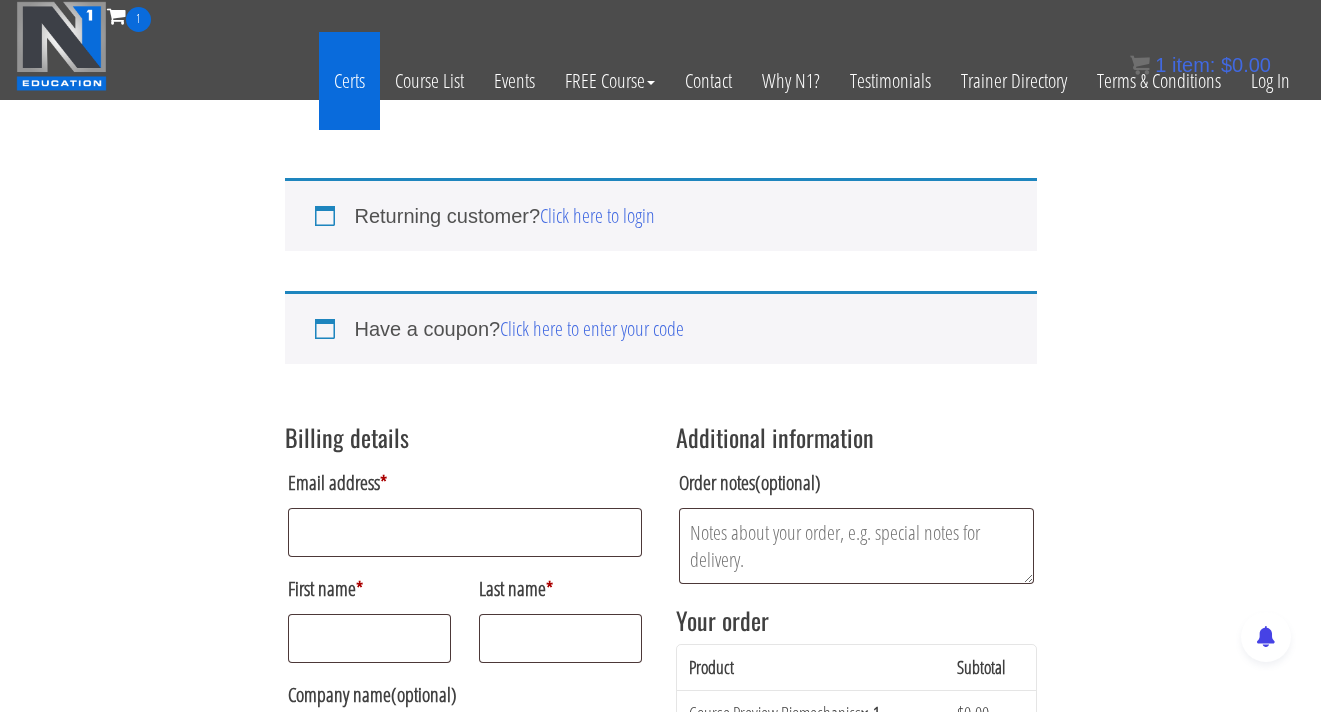 click on "Certs" at bounding box center [349, 81] 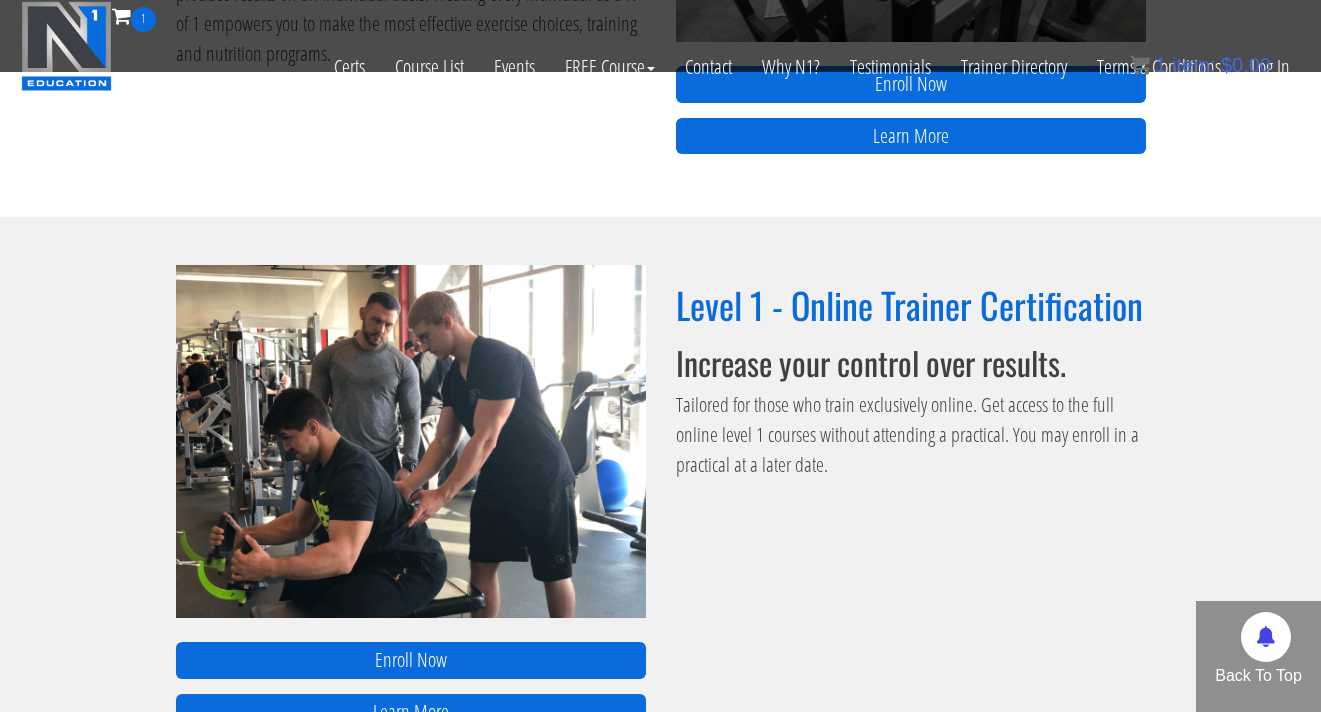 scroll, scrollTop: 1258, scrollLeft: 0, axis: vertical 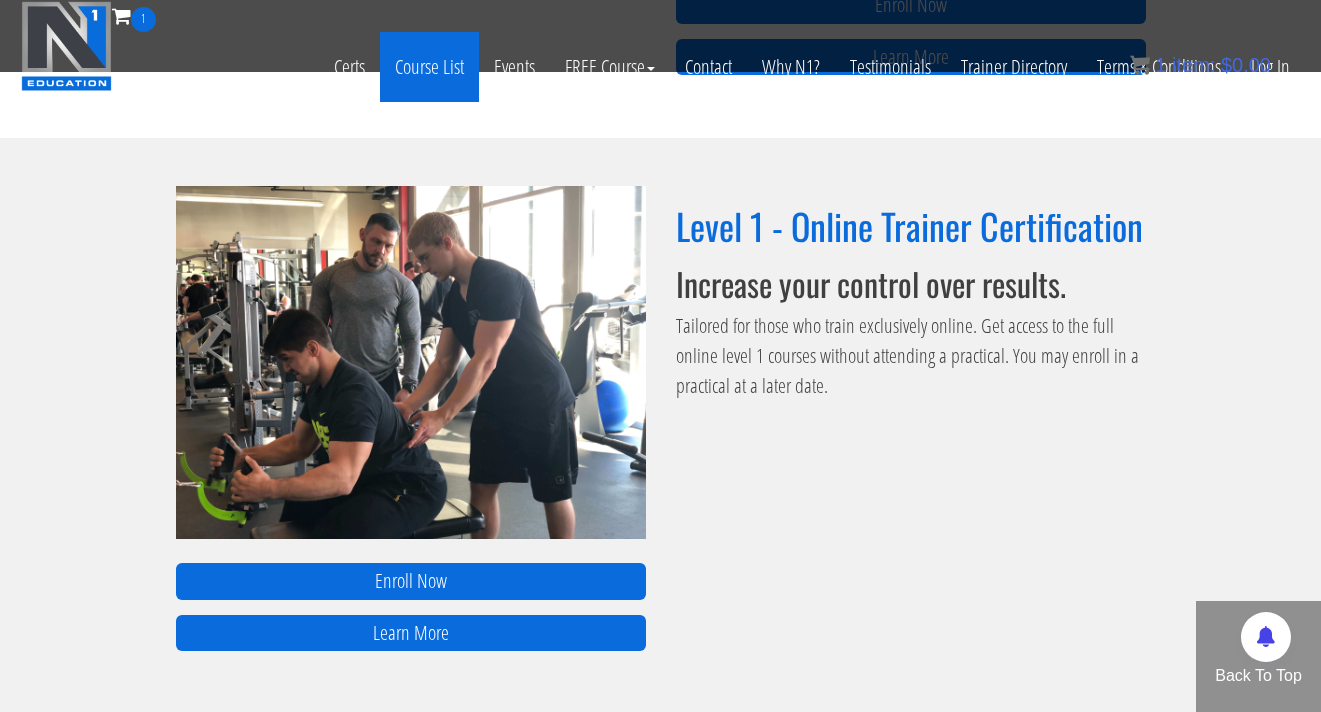 click on "Course List" at bounding box center [429, 67] 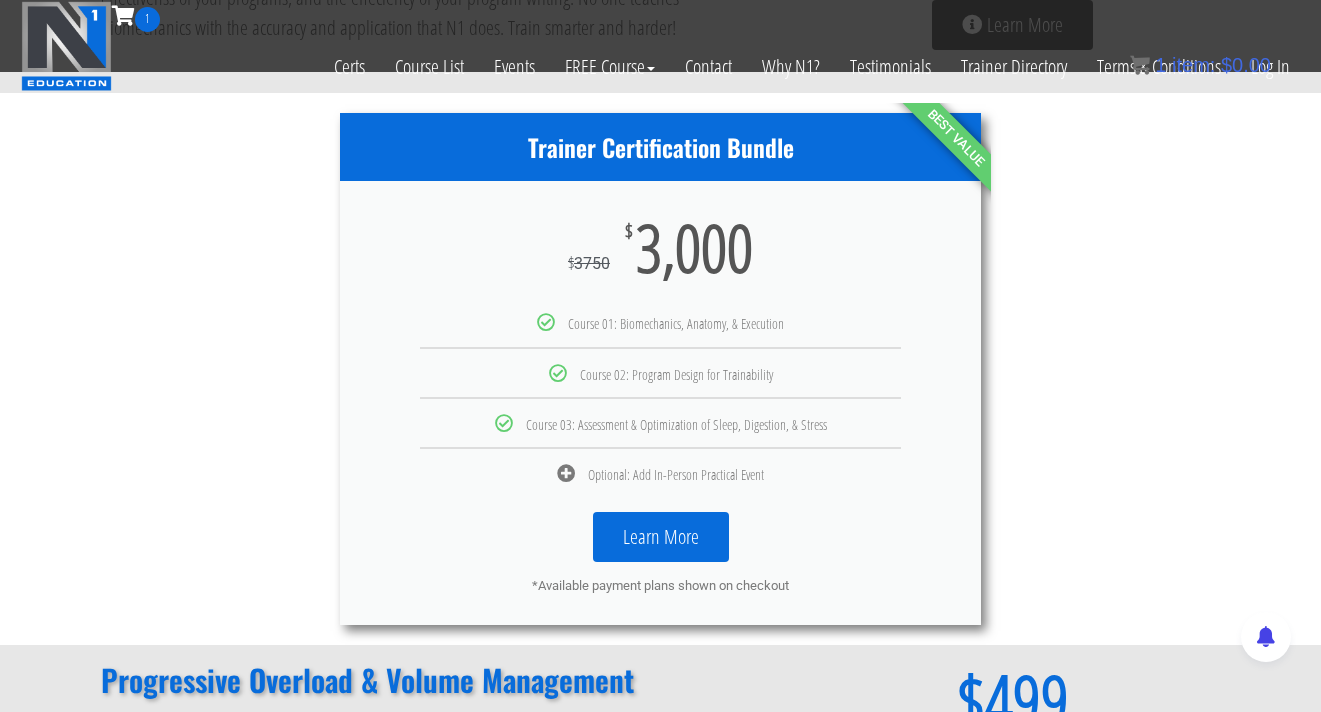 scroll, scrollTop: 1006, scrollLeft: 0, axis: vertical 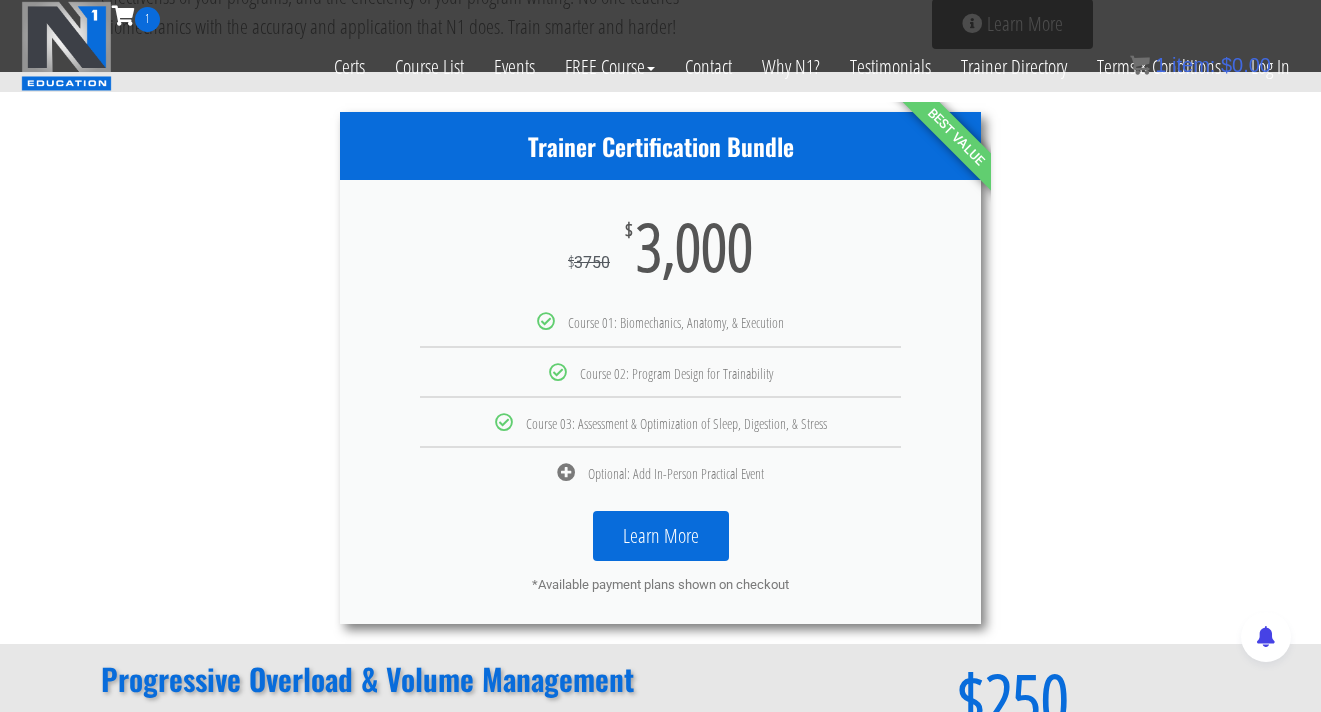 click on "Learn More" at bounding box center (661, 536) 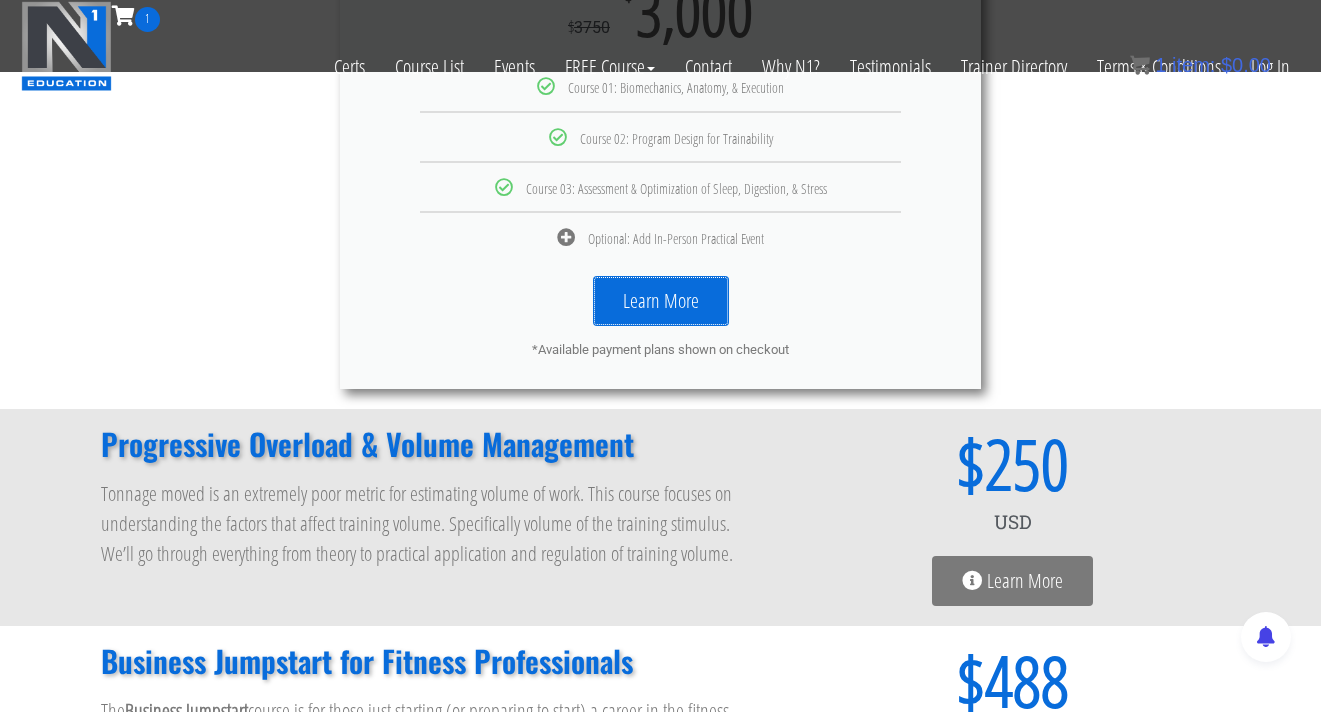 scroll, scrollTop: 1245, scrollLeft: 0, axis: vertical 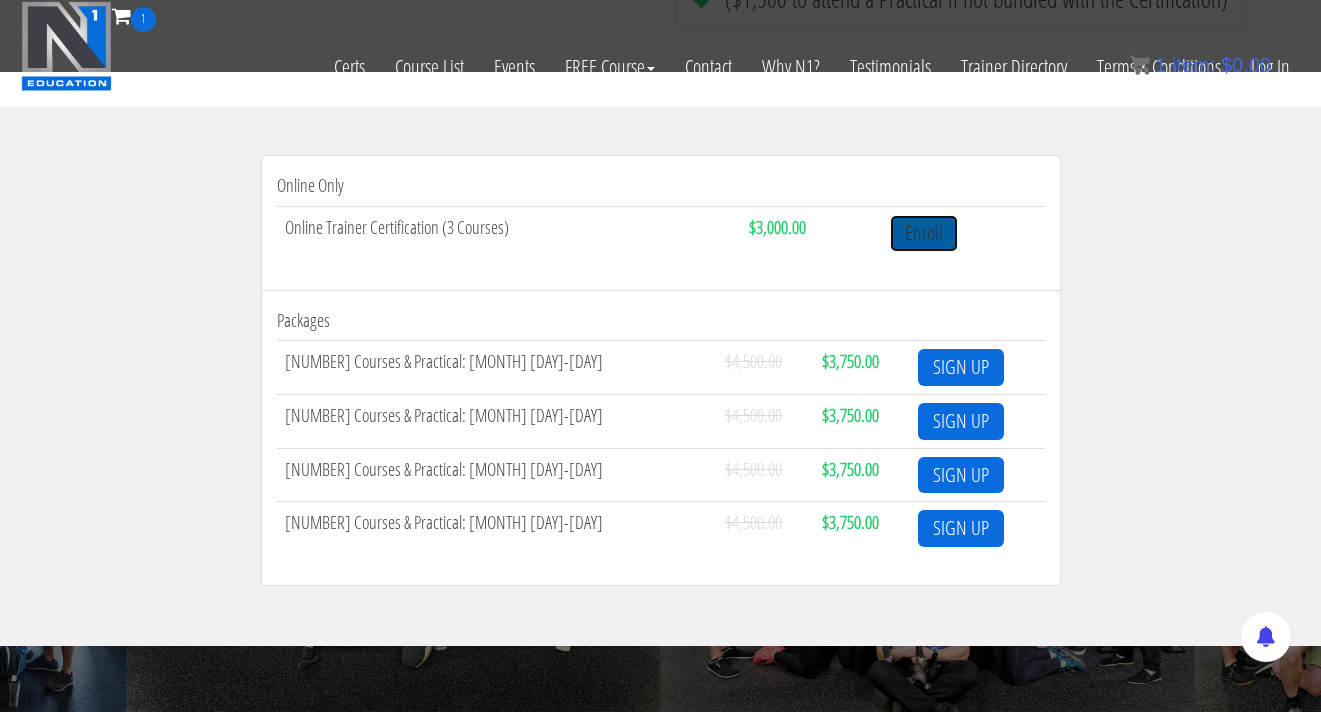 click on "Enroll" at bounding box center [924, 233] 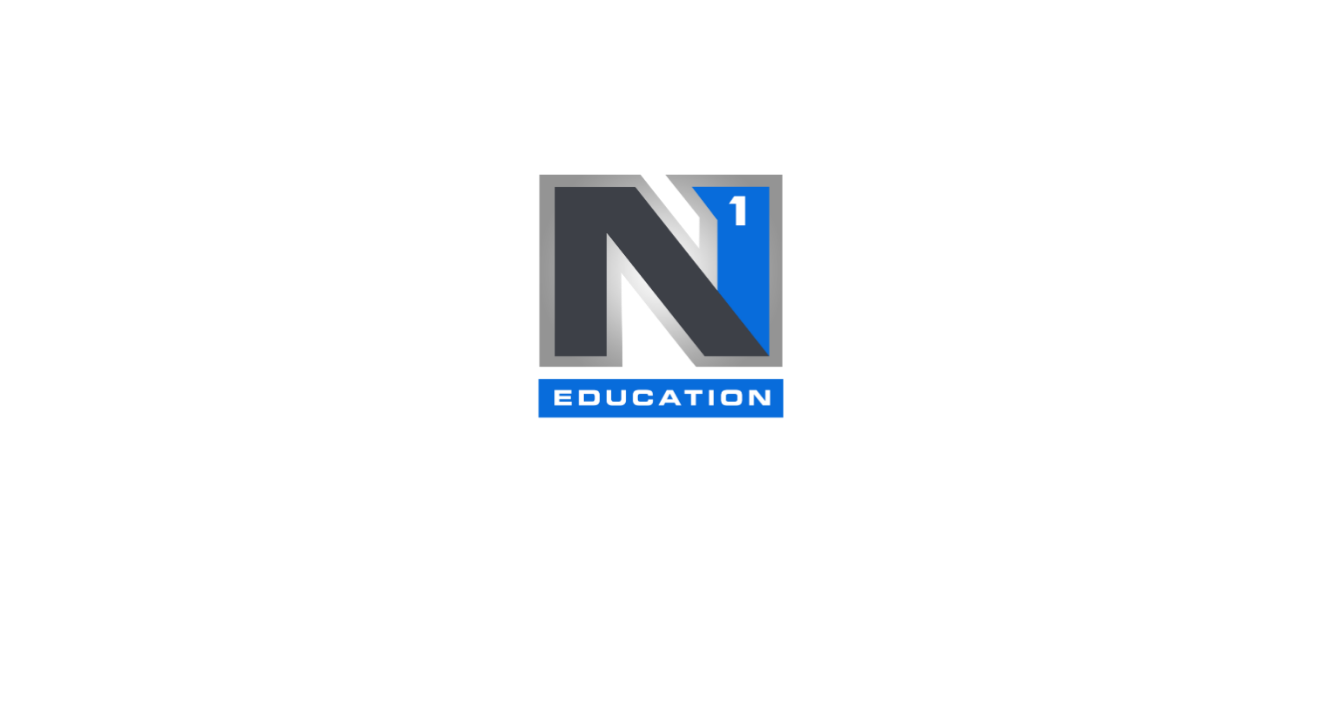 scroll, scrollTop: 0, scrollLeft: 0, axis: both 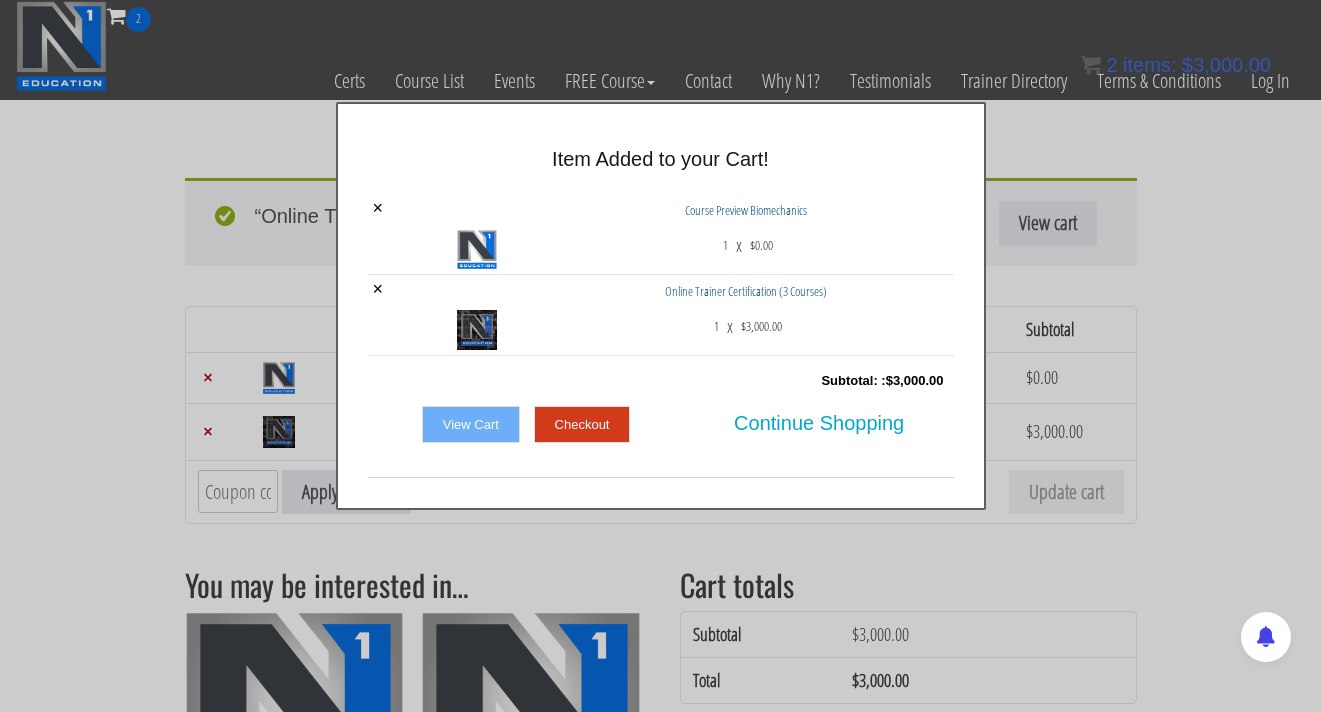 click on "Checkout" at bounding box center (582, 425) 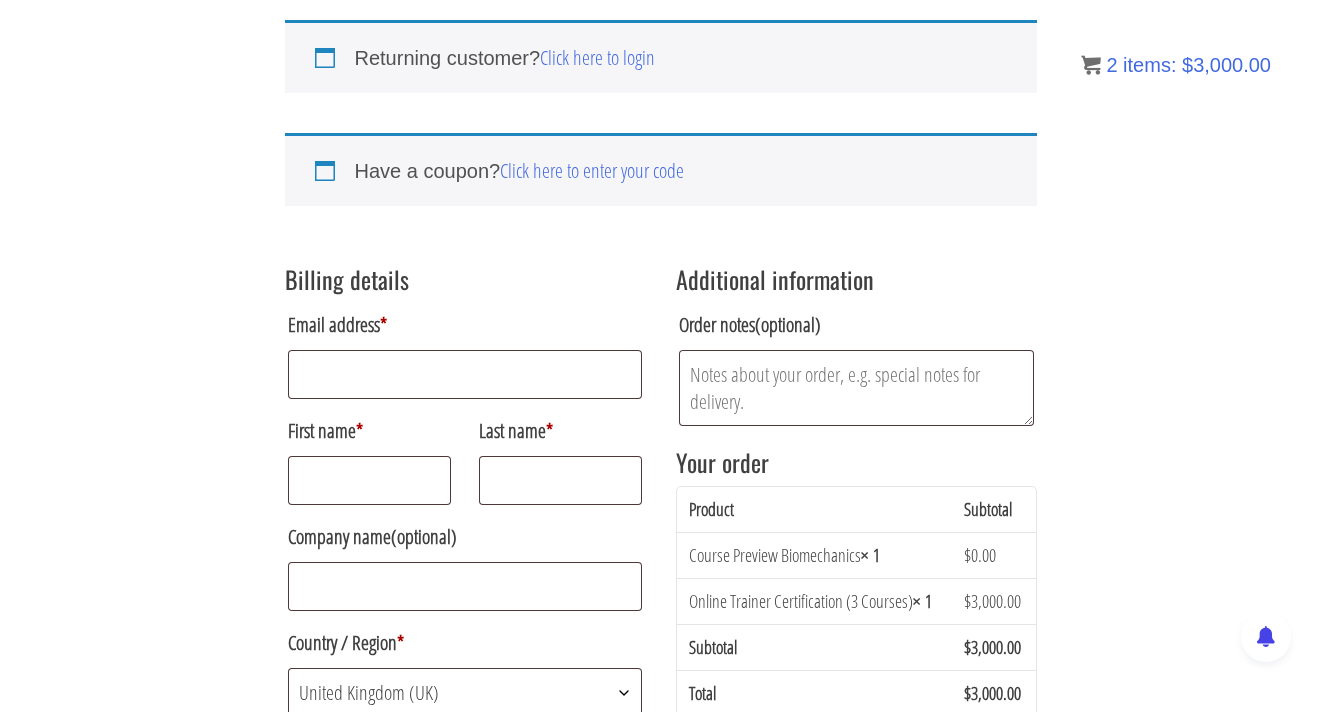 scroll, scrollTop: 155, scrollLeft: 0, axis: vertical 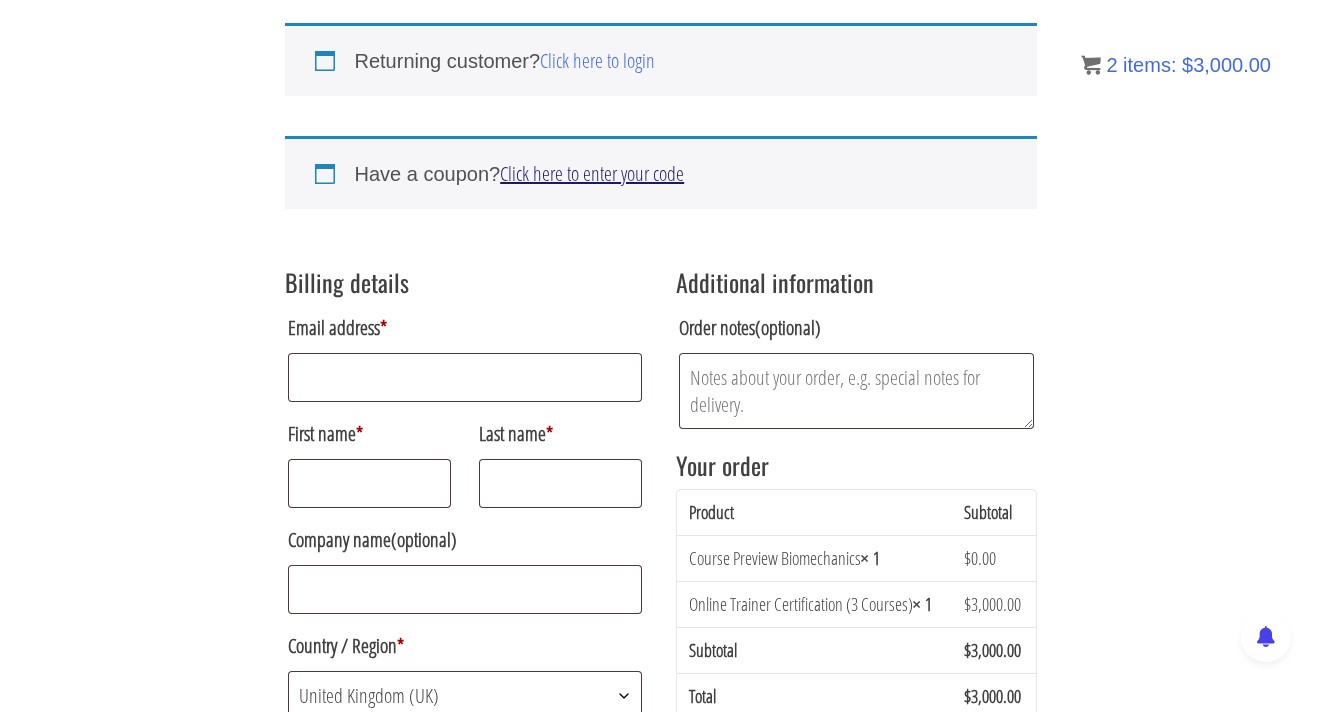 click on "Click here to enter your code" at bounding box center (592, 173) 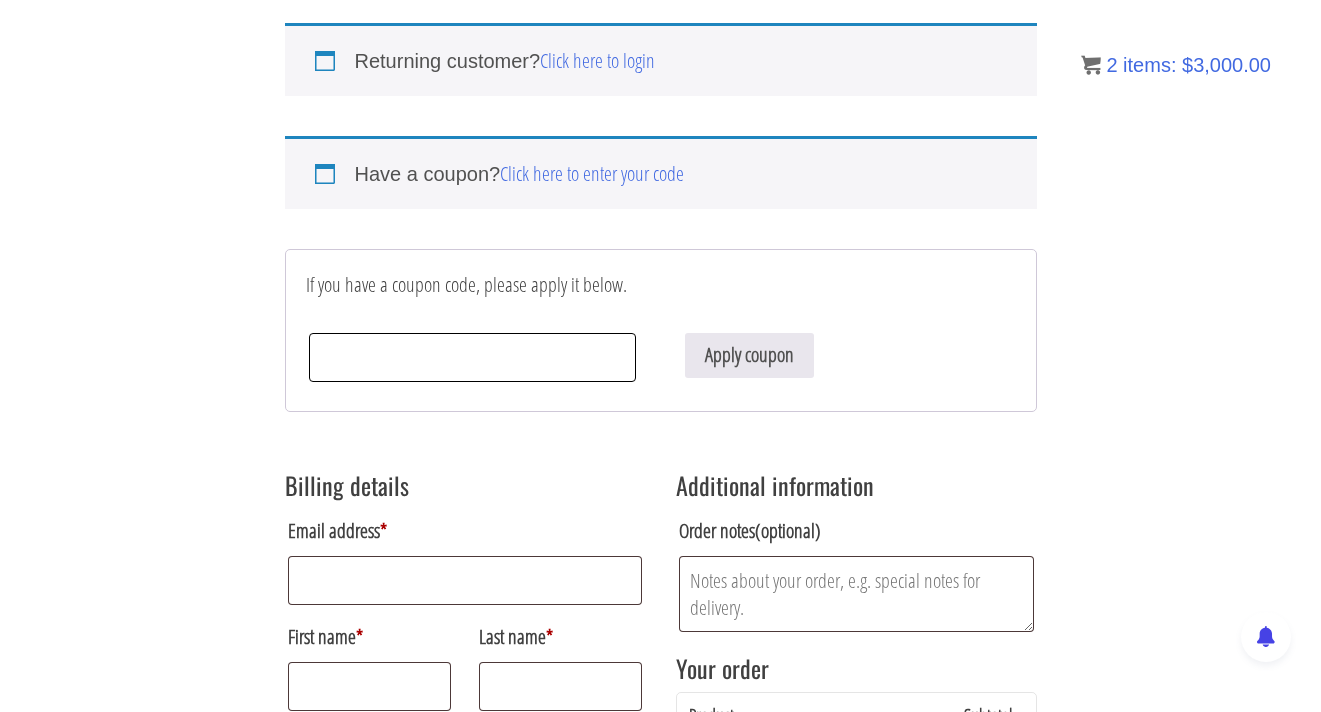 click on "Coupon:" at bounding box center (473, 357) 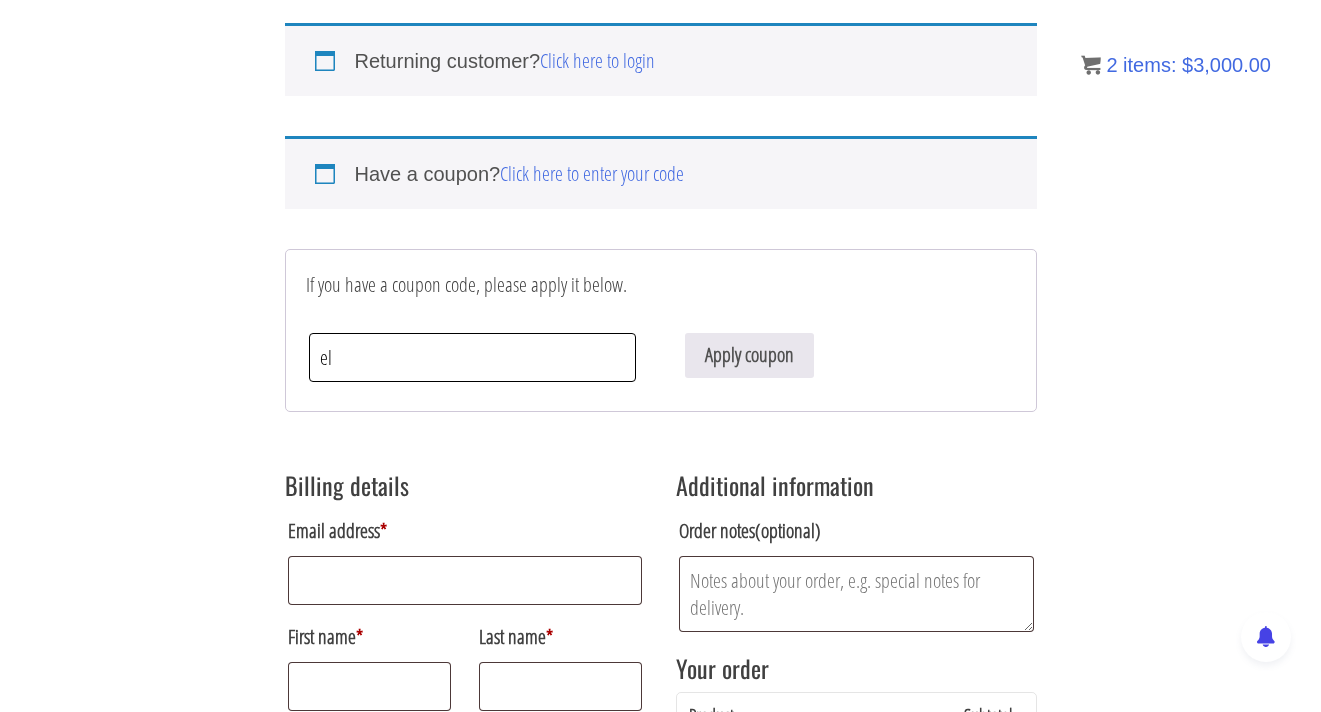 type on "e" 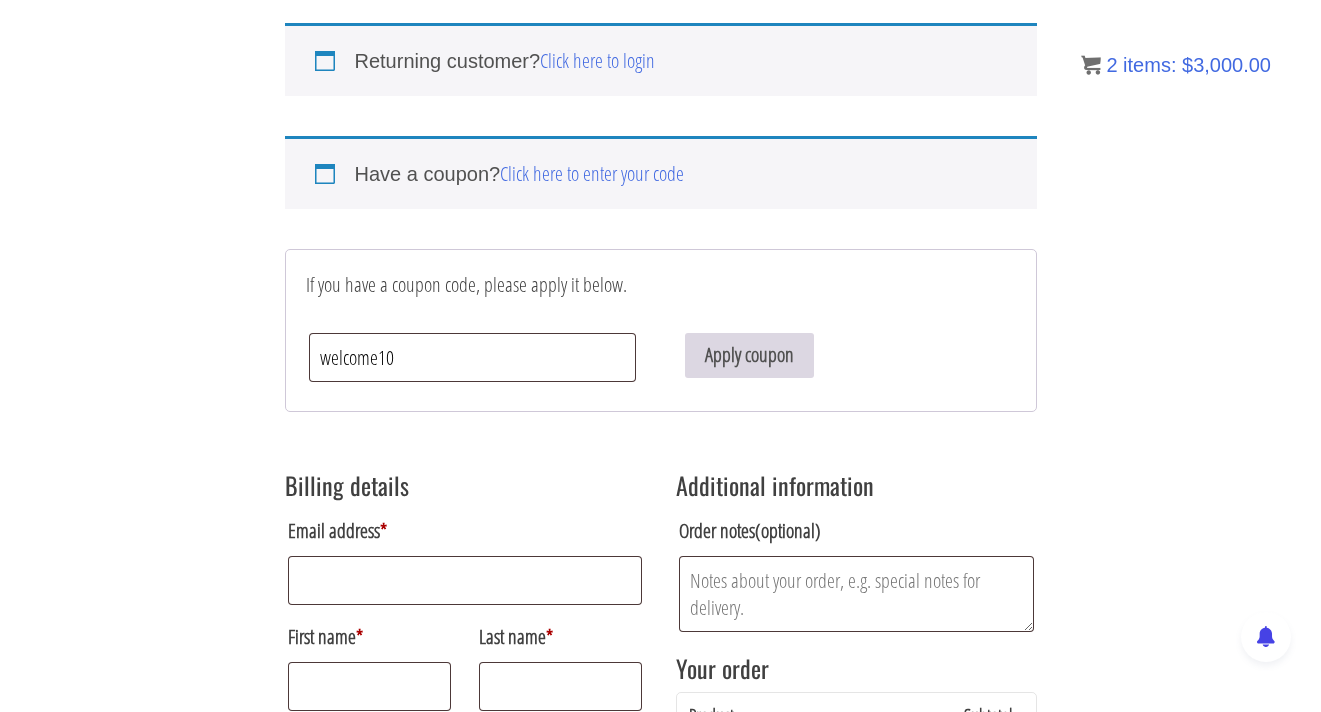 click on "Apply coupon" at bounding box center (749, 355) 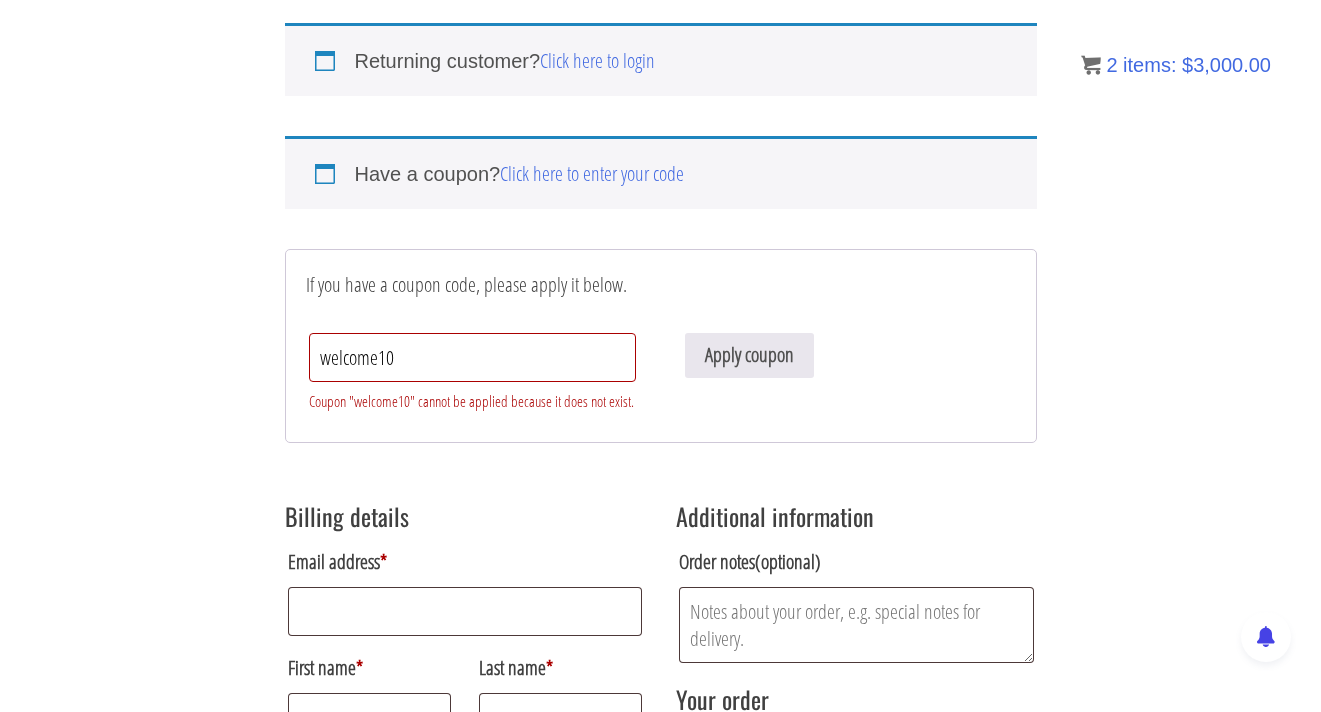 click on "welcome10" at bounding box center (473, 357) 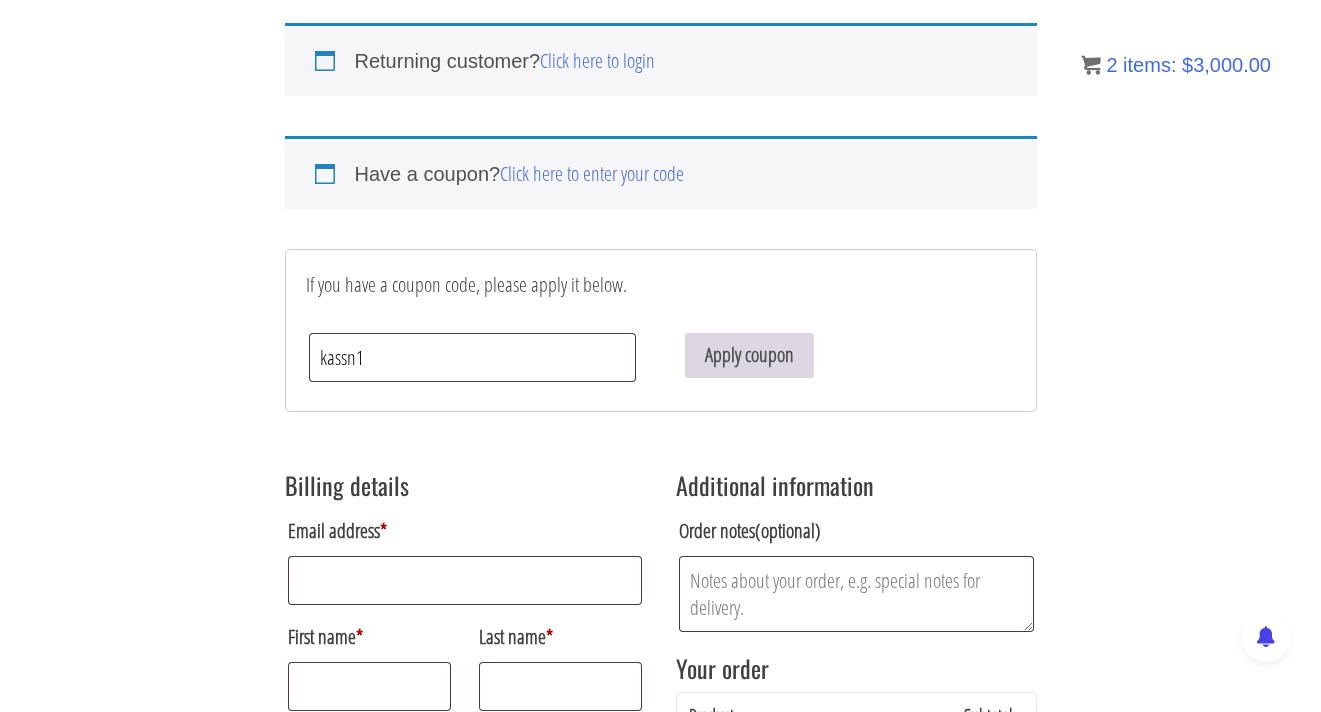 click on "Apply coupon" at bounding box center (749, 355) 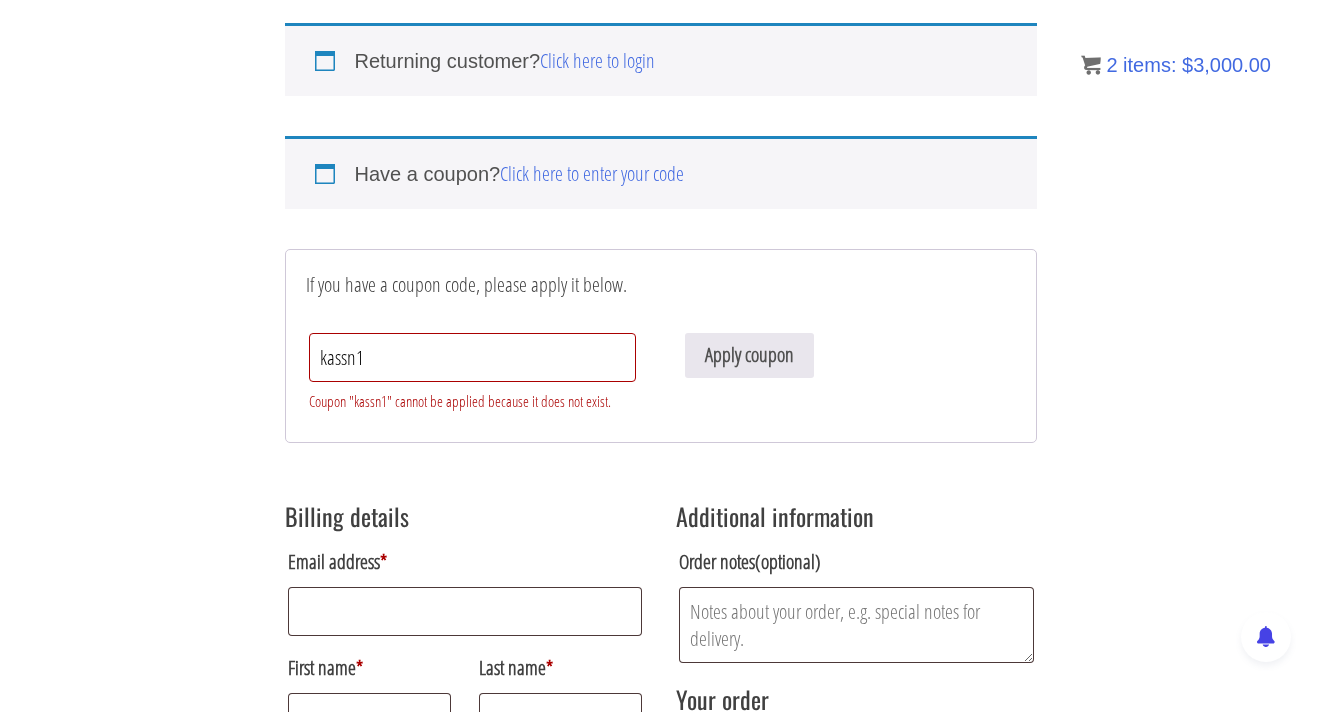 click on "kassn1" at bounding box center [473, 357] 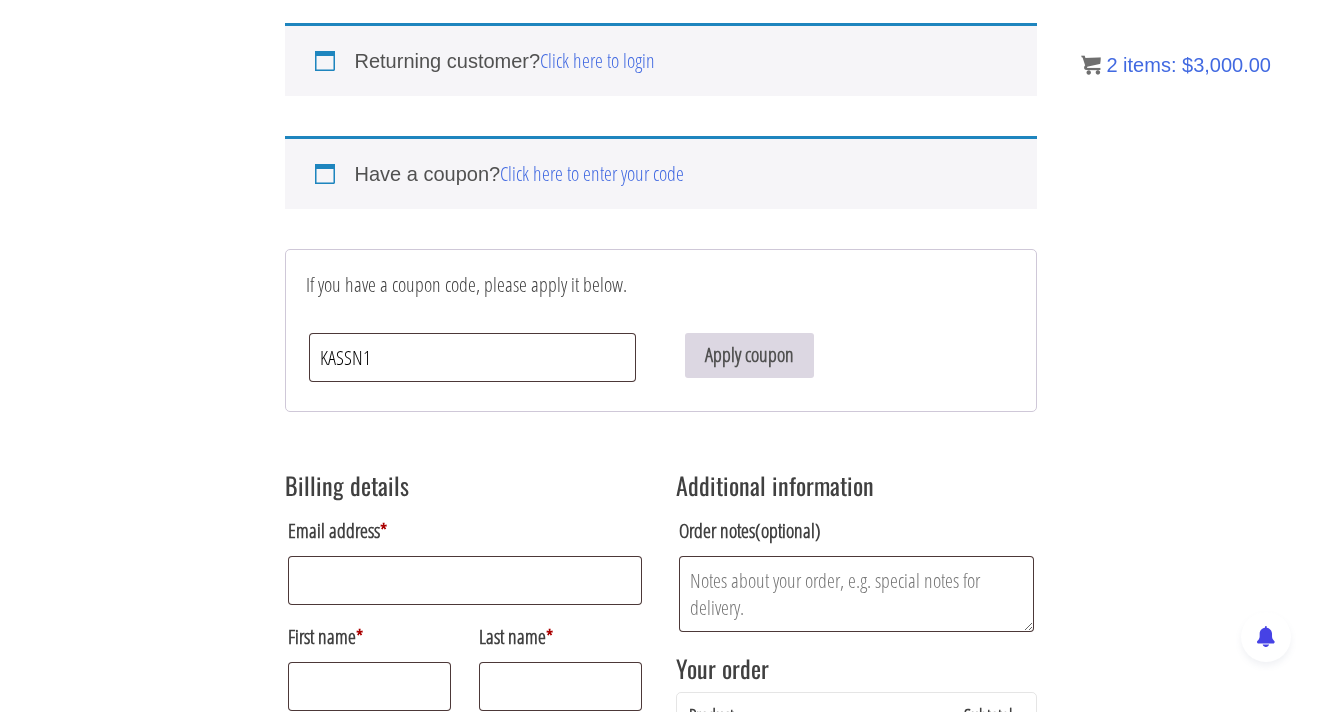 click on "Apply coupon" at bounding box center (749, 355) 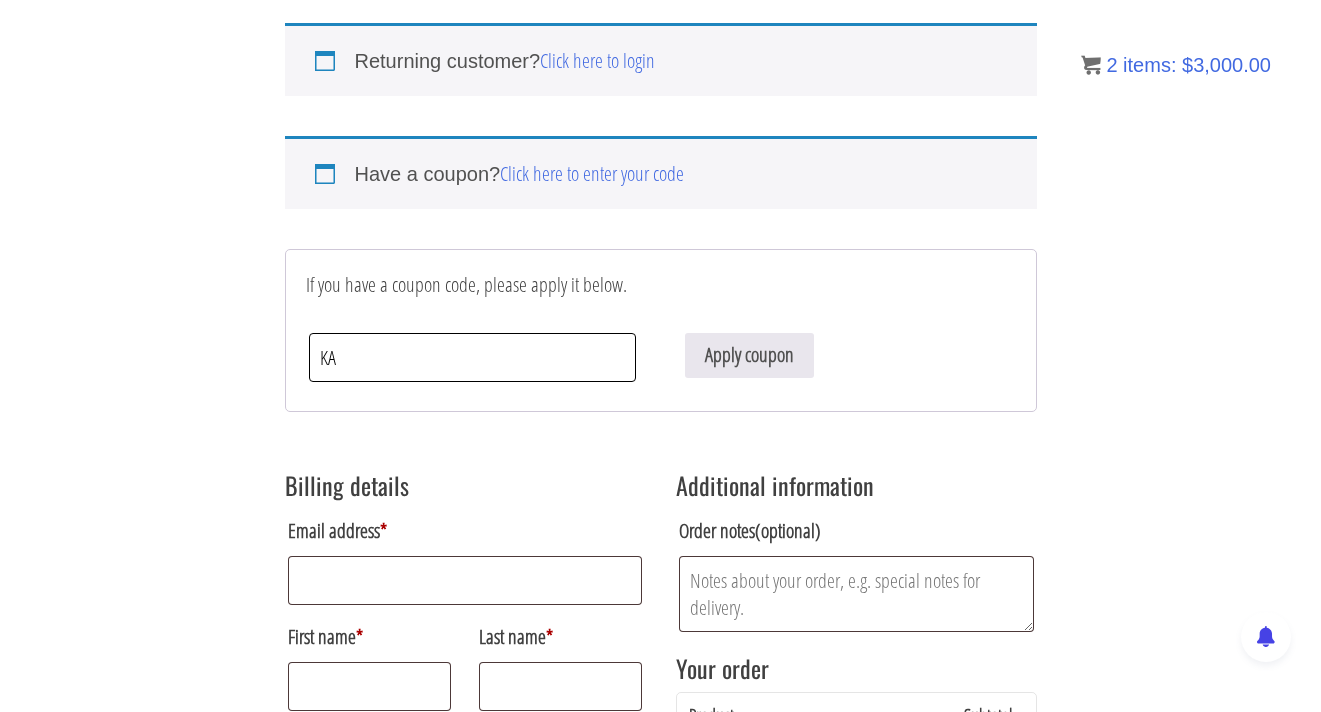 type on "K" 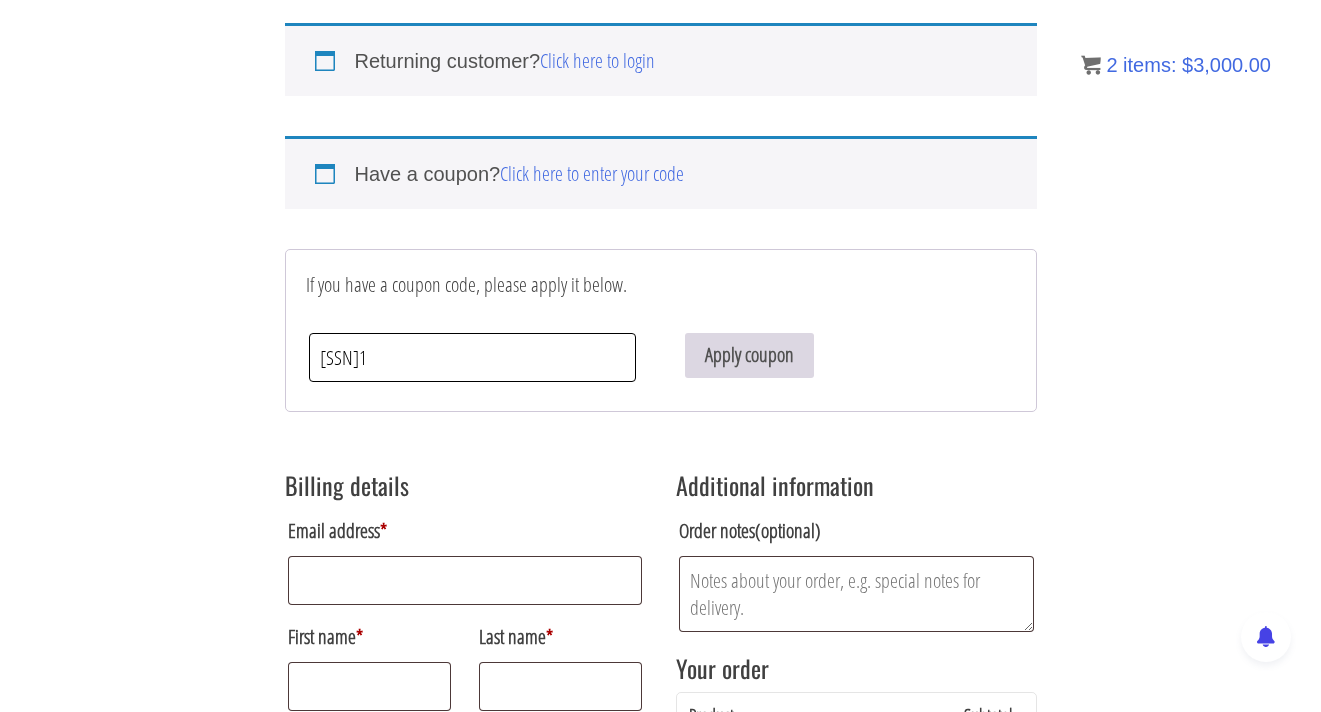 type on "SSN1" 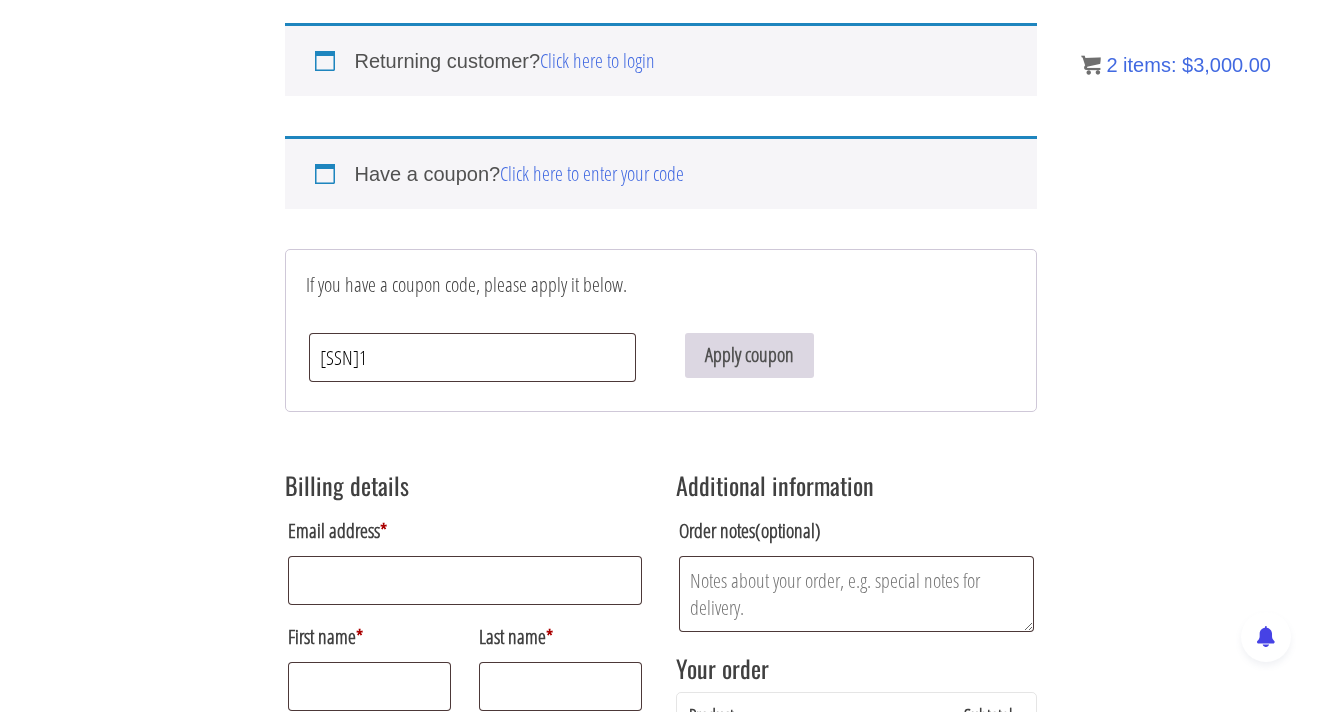 click on "Apply coupon" at bounding box center [749, 355] 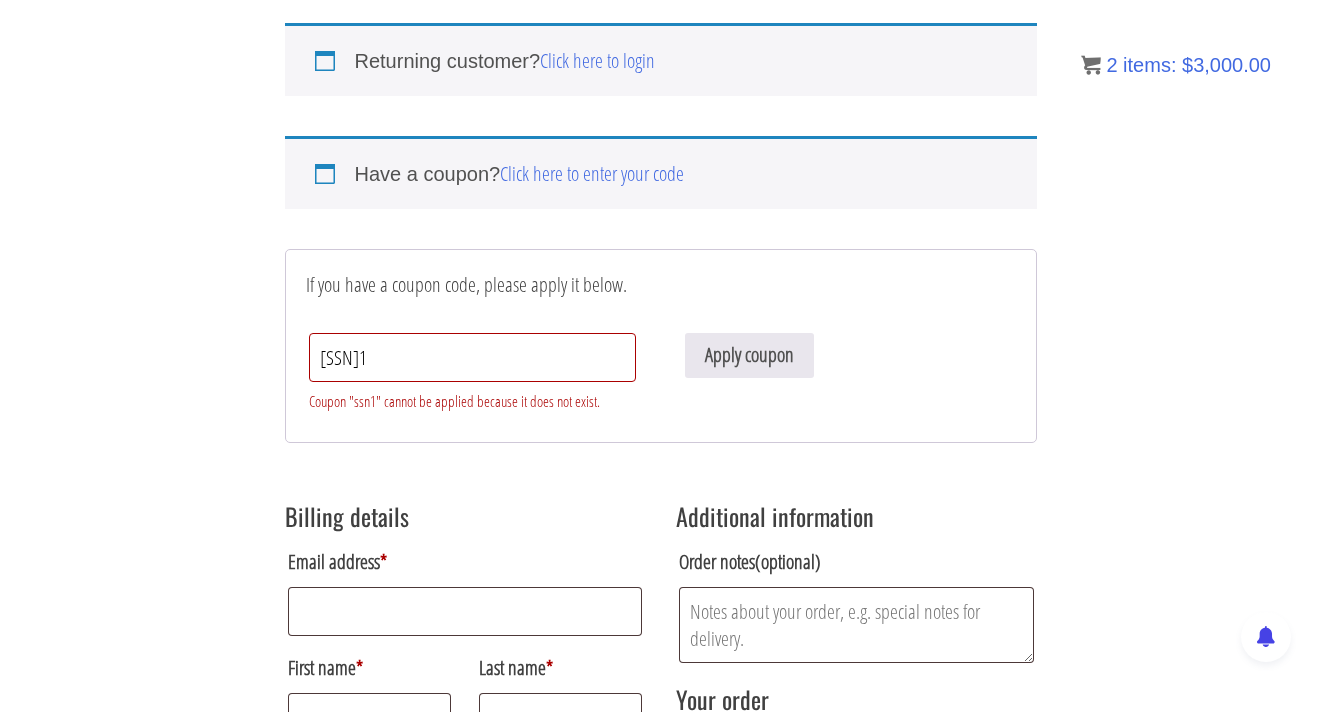 click on "SSN1" at bounding box center [473, 357] 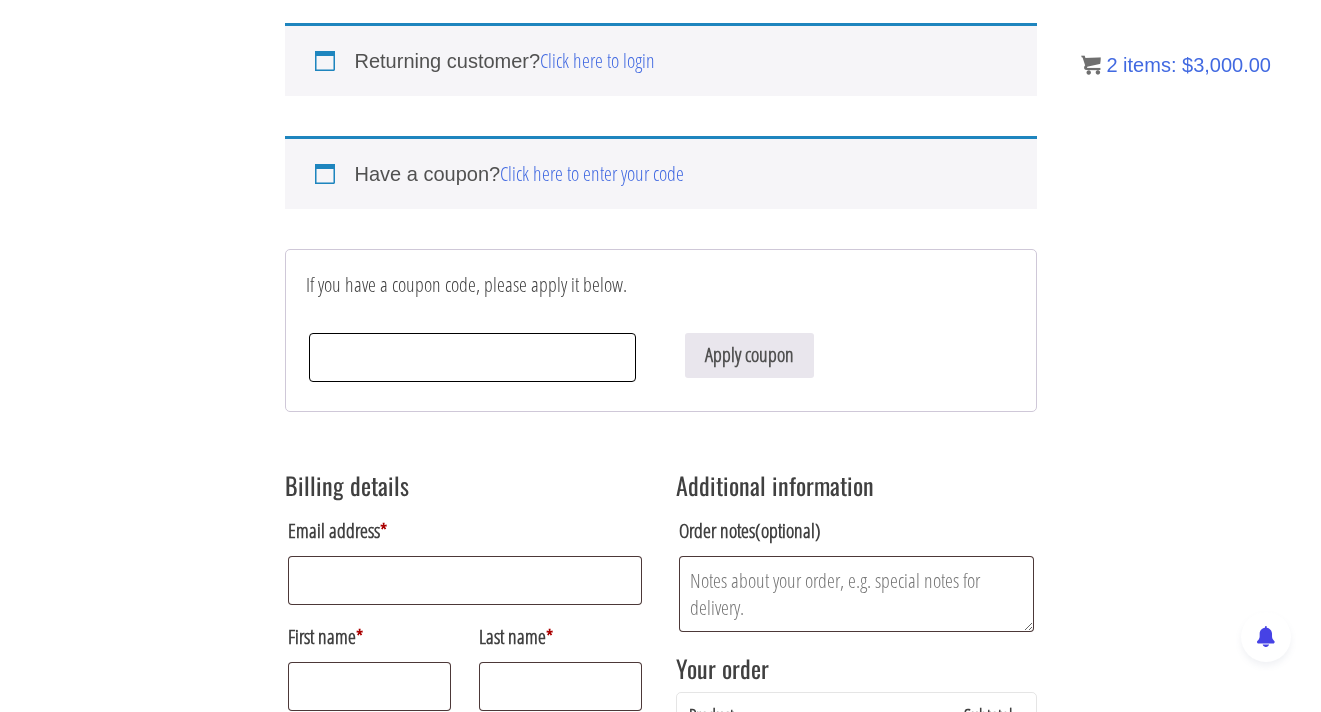 type 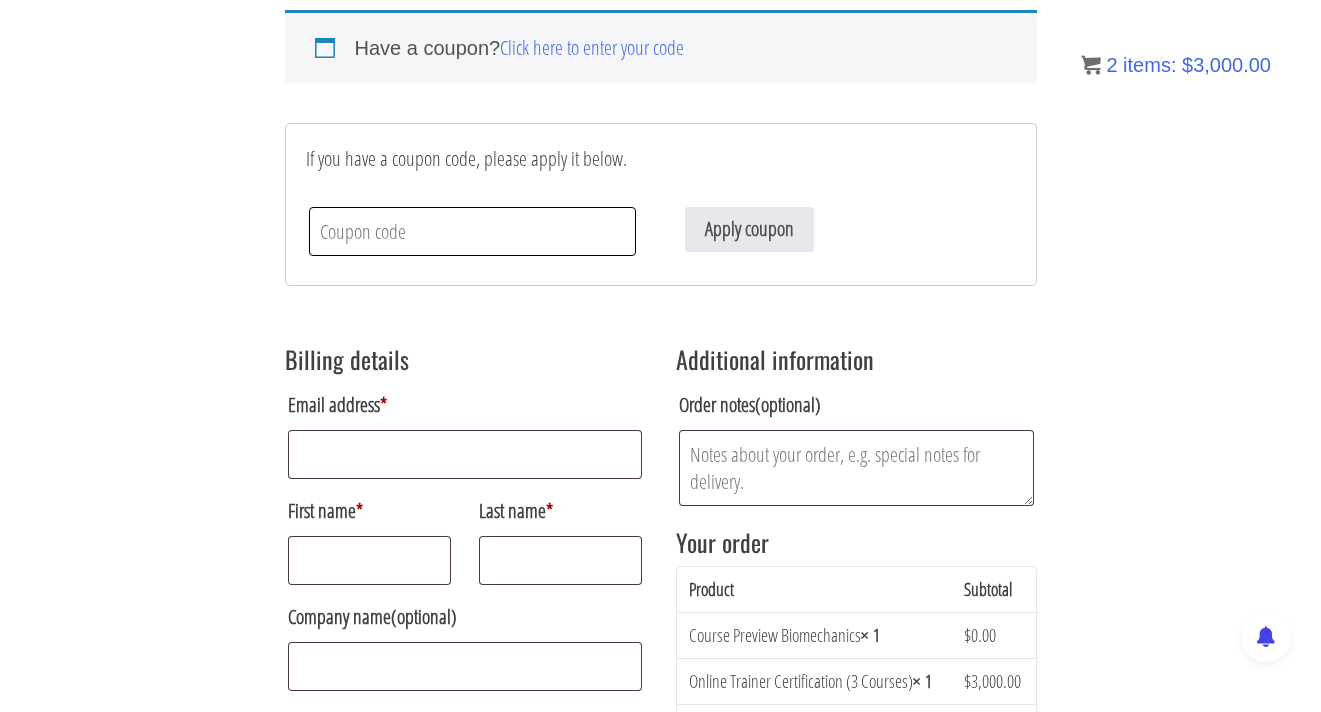 scroll, scrollTop: 340, scrollLeft: 0, axis: vertical 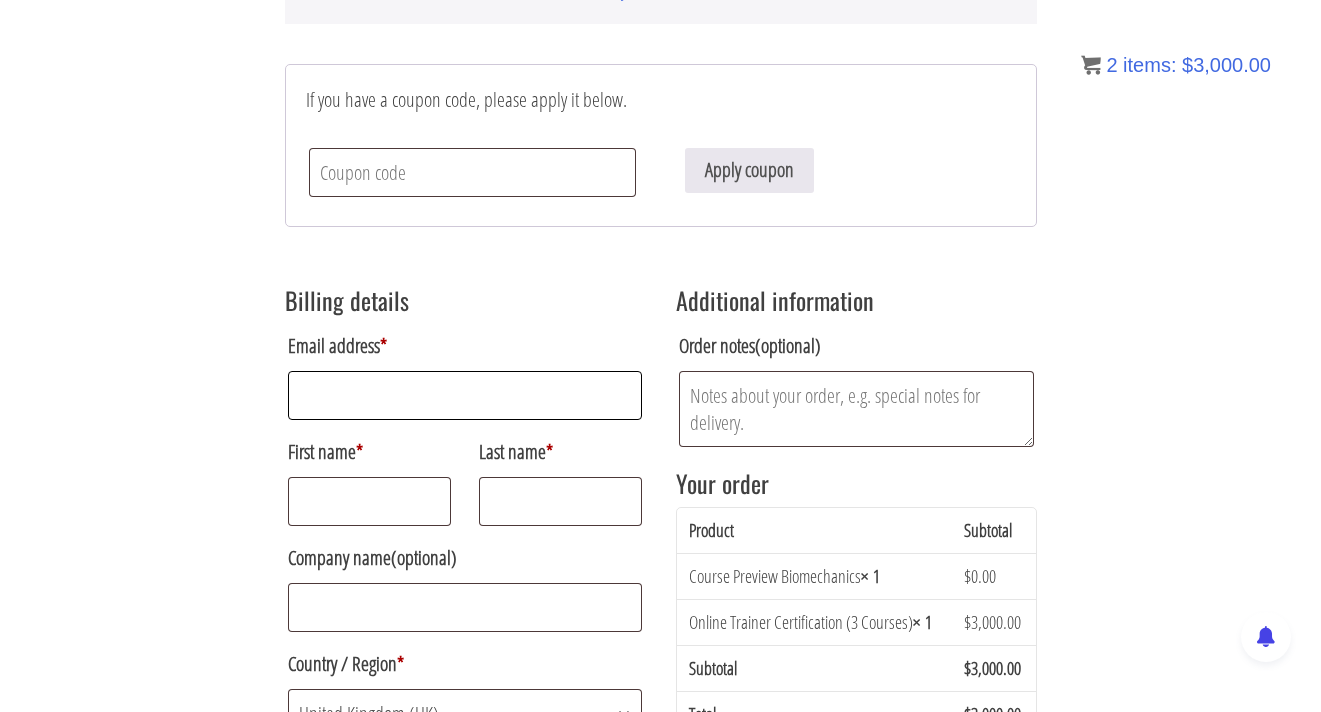 click on "Email address  *" at bounding box center [465, 395] 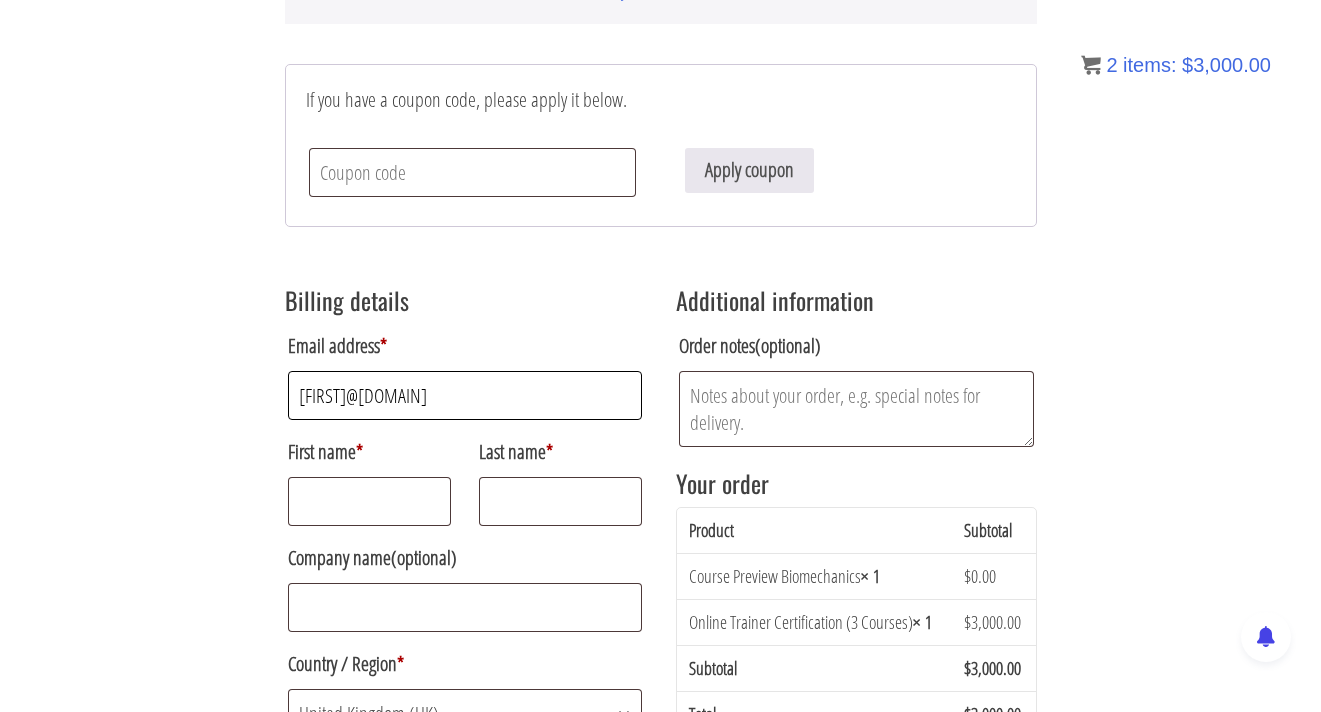 type on "elleryandrew@gmail.com" 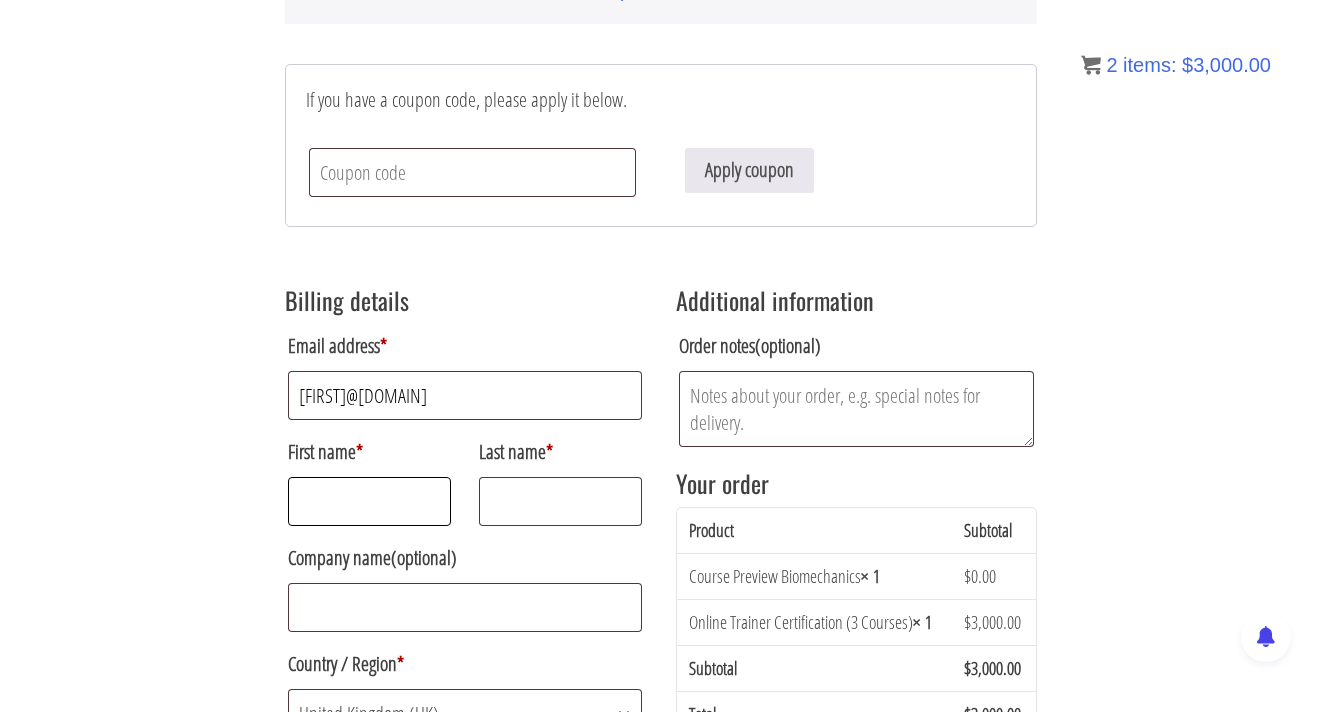 click on "First name  *" at bounding box center [370, 501] 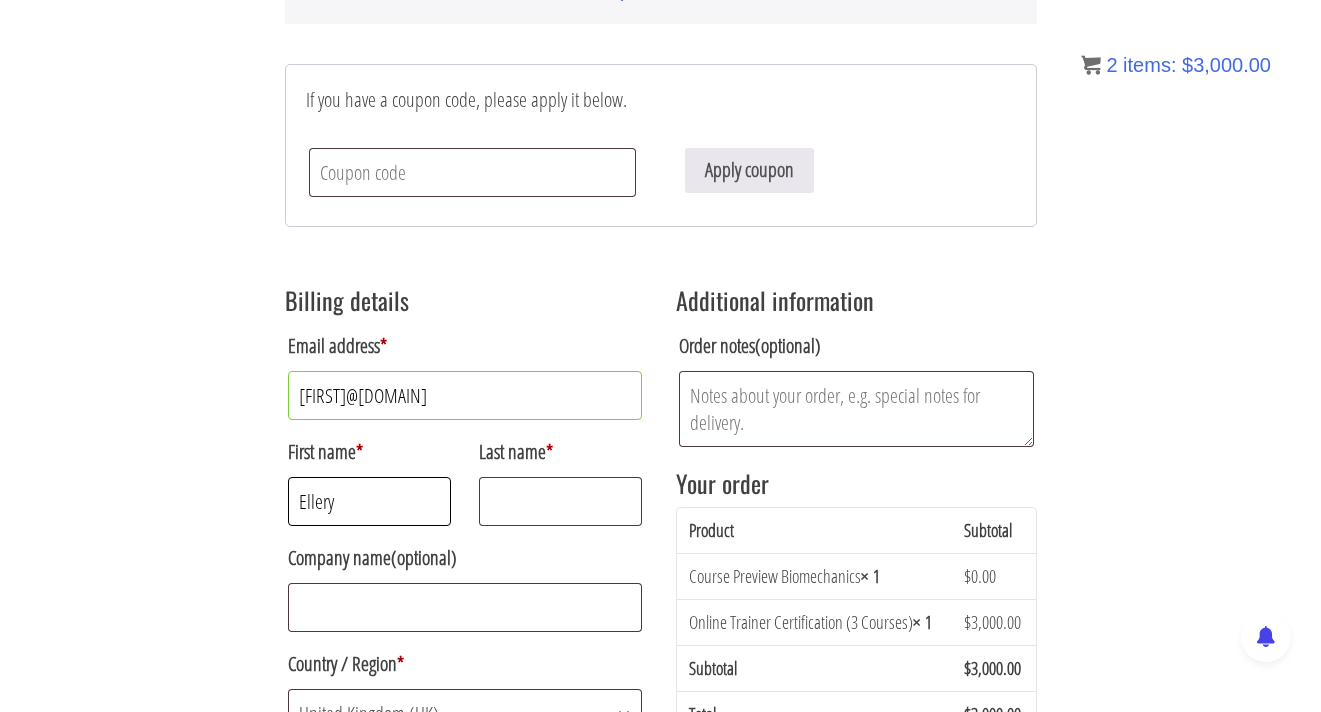 type on "Ellery" 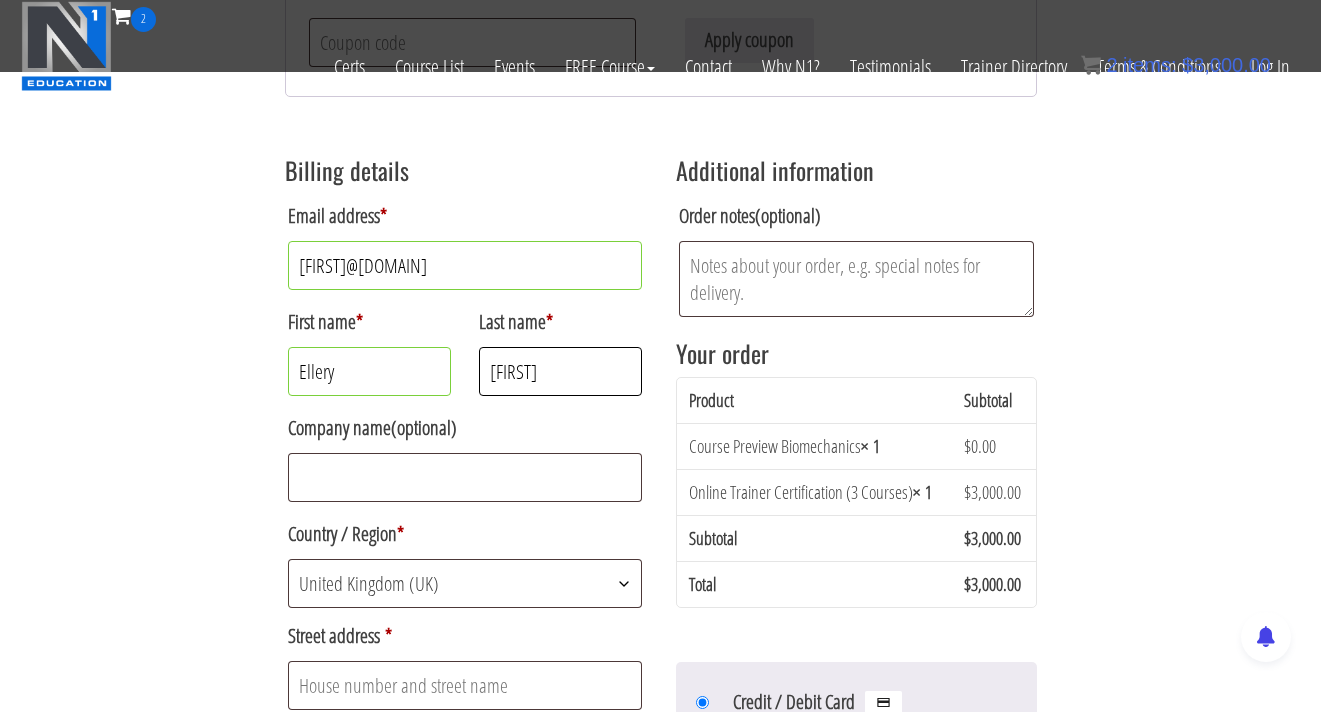 scroll, scrollTop: 459, scrollLeft: 0, axis: vertical 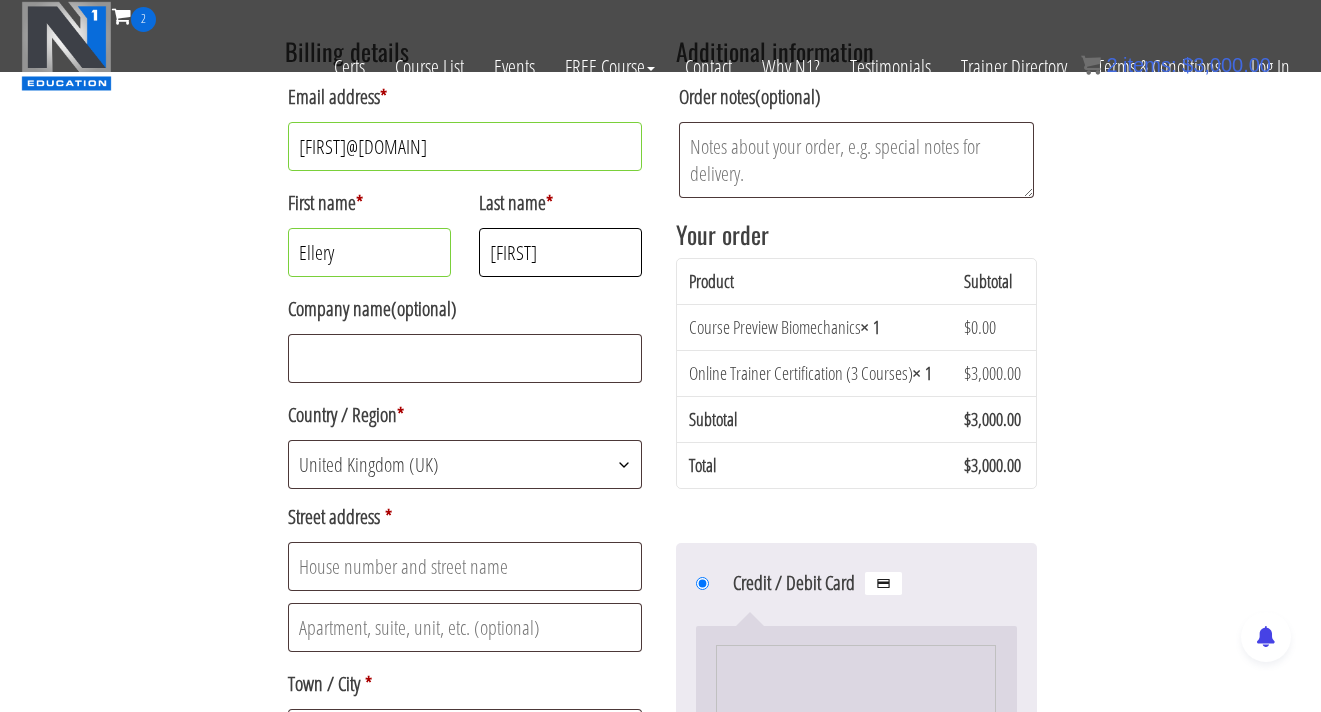 type on "Andrew" 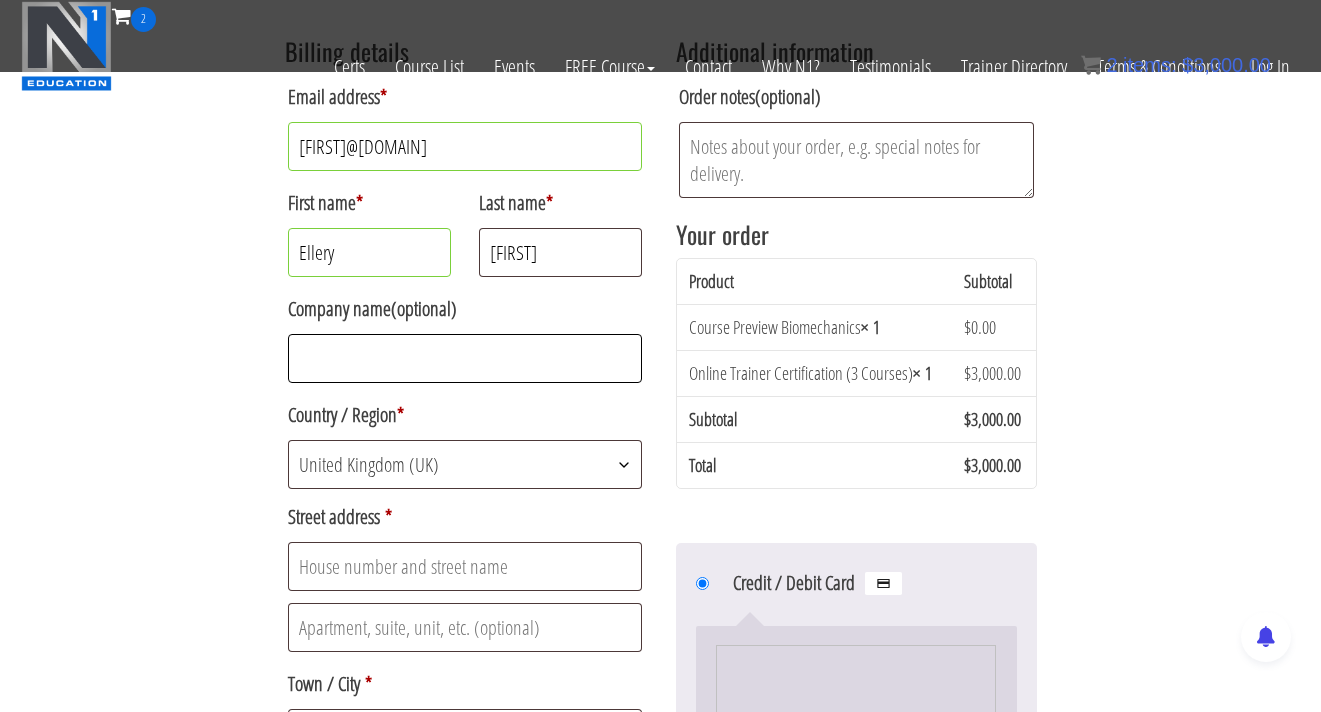 click on "Company name  (optional)" at bounding box center [465, 358] 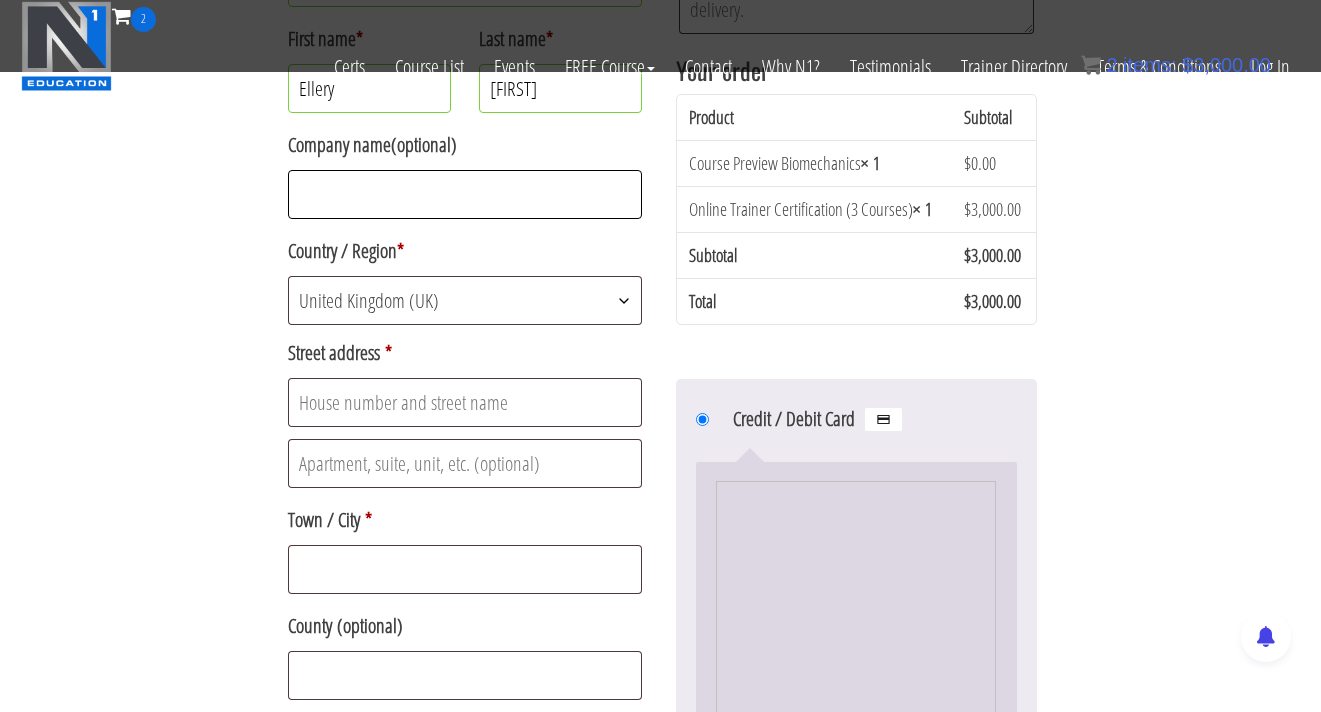 scroll, scrollTop: 624, scrollLeft: 0, axis: vertical 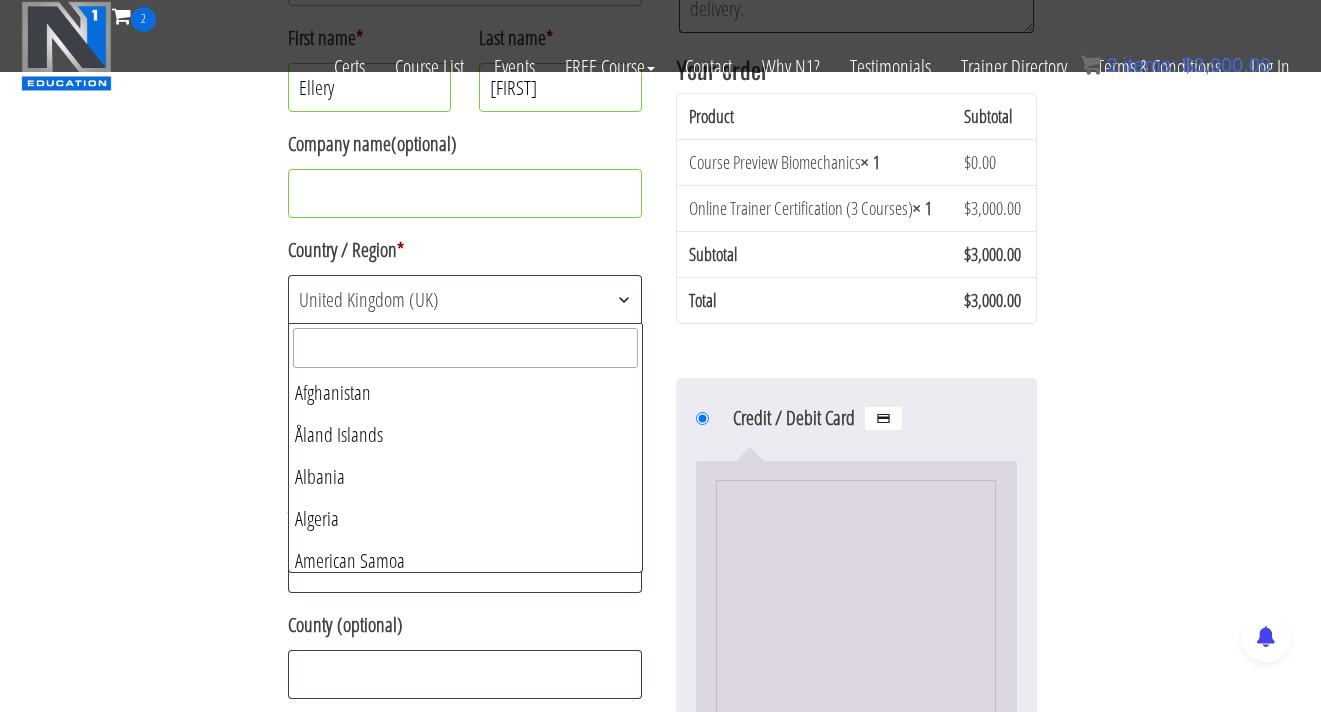 click on "United Kingdom (UK)" at bounding box center [465, 299] 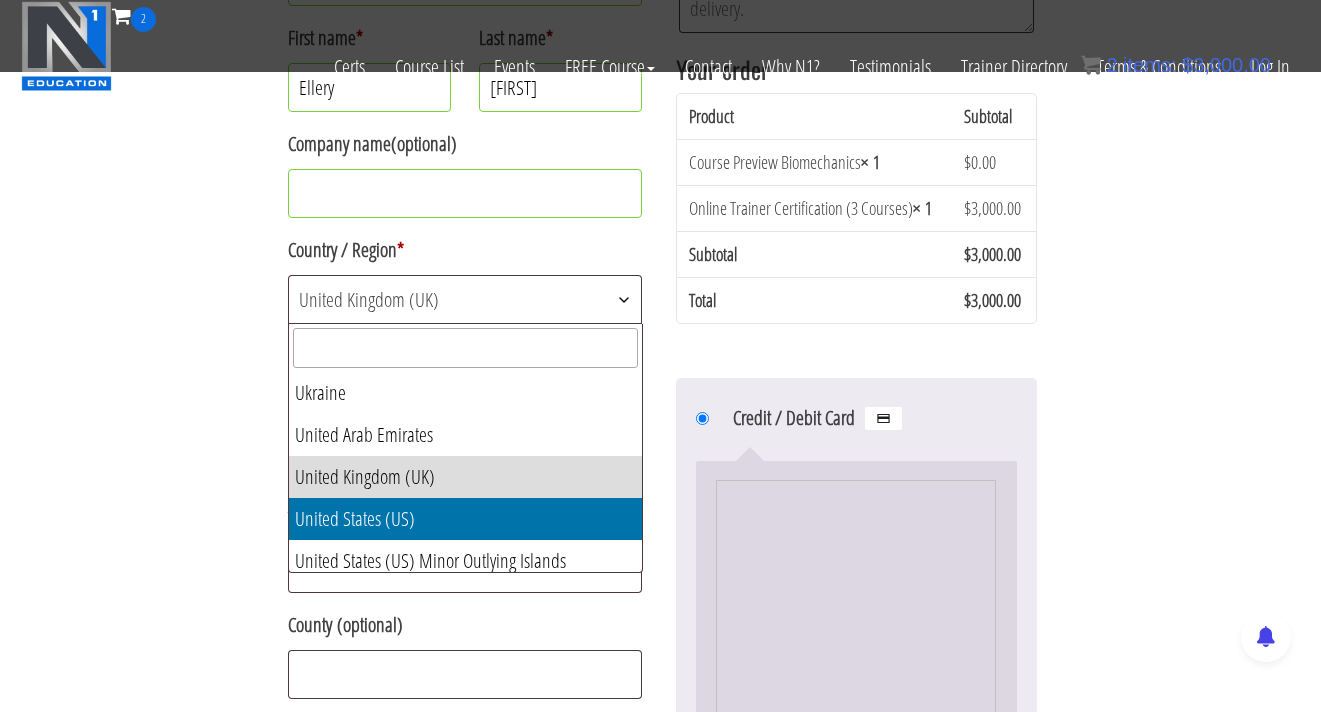 select on "US" 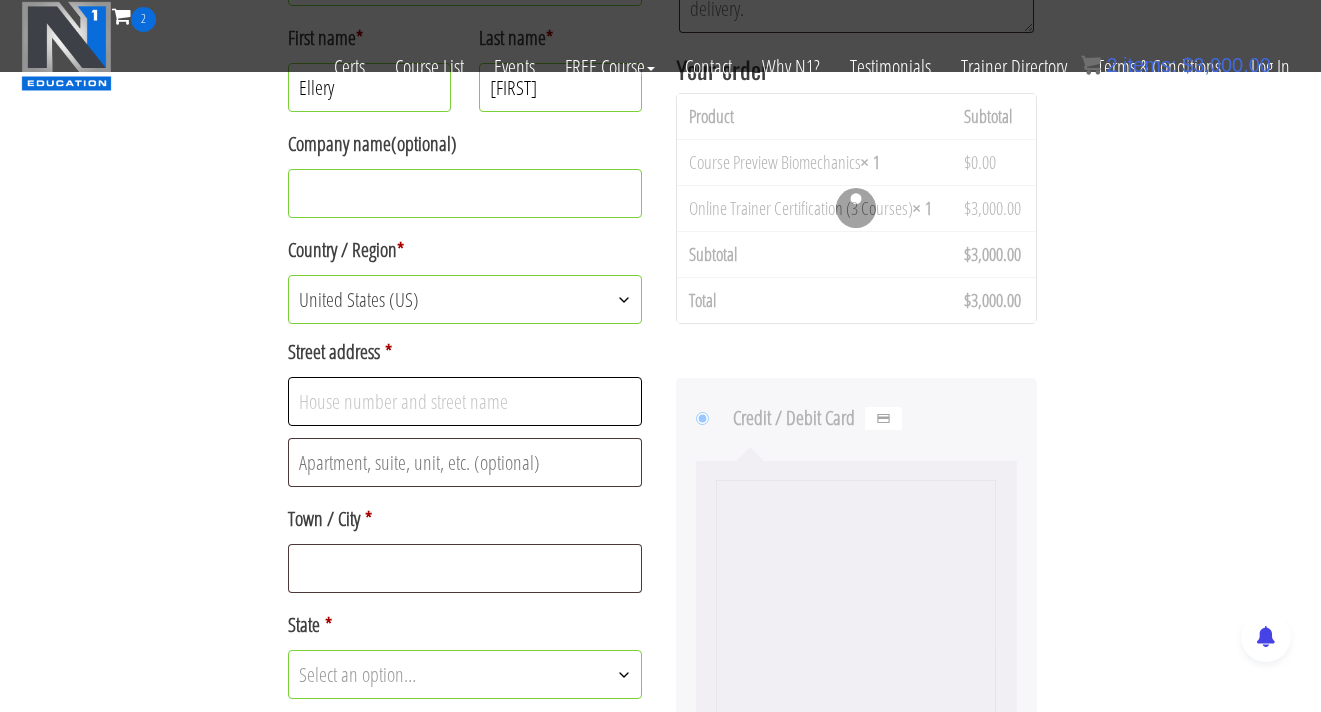 click on "Street address   *" at bounding box center (465, 401) 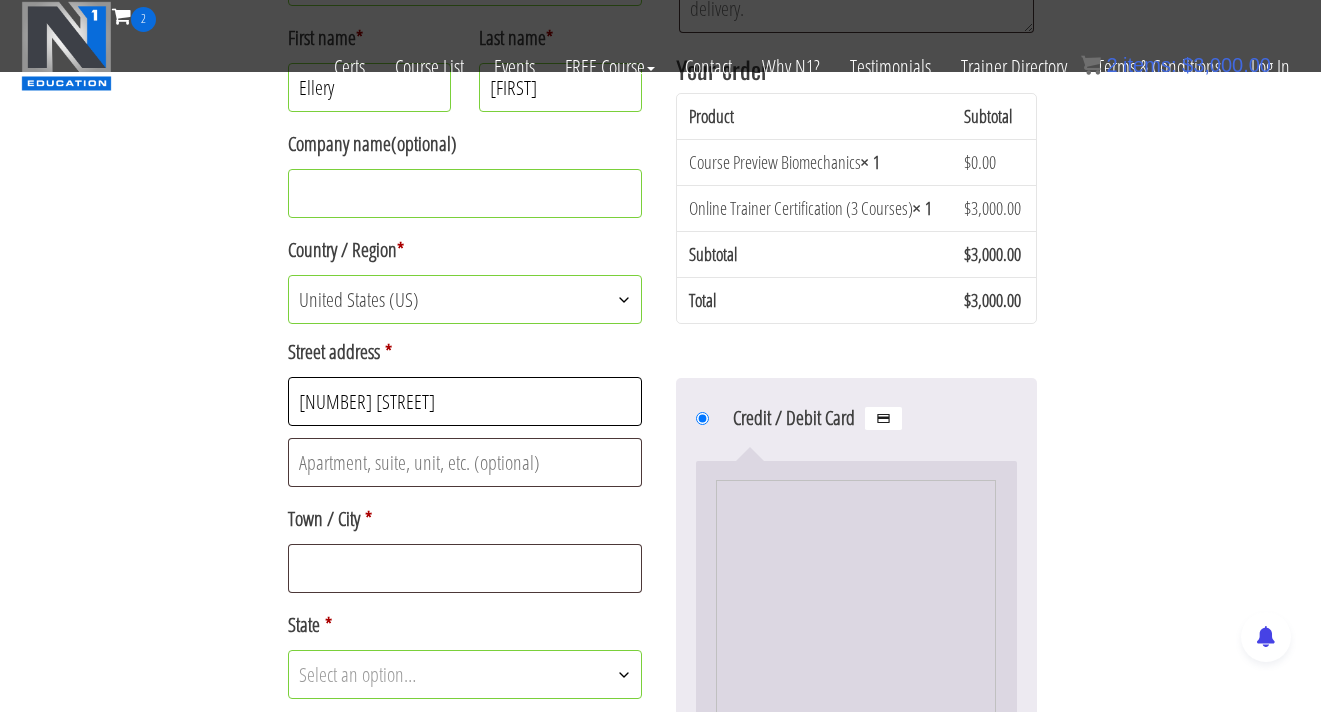 type on "320 W. 90th St." 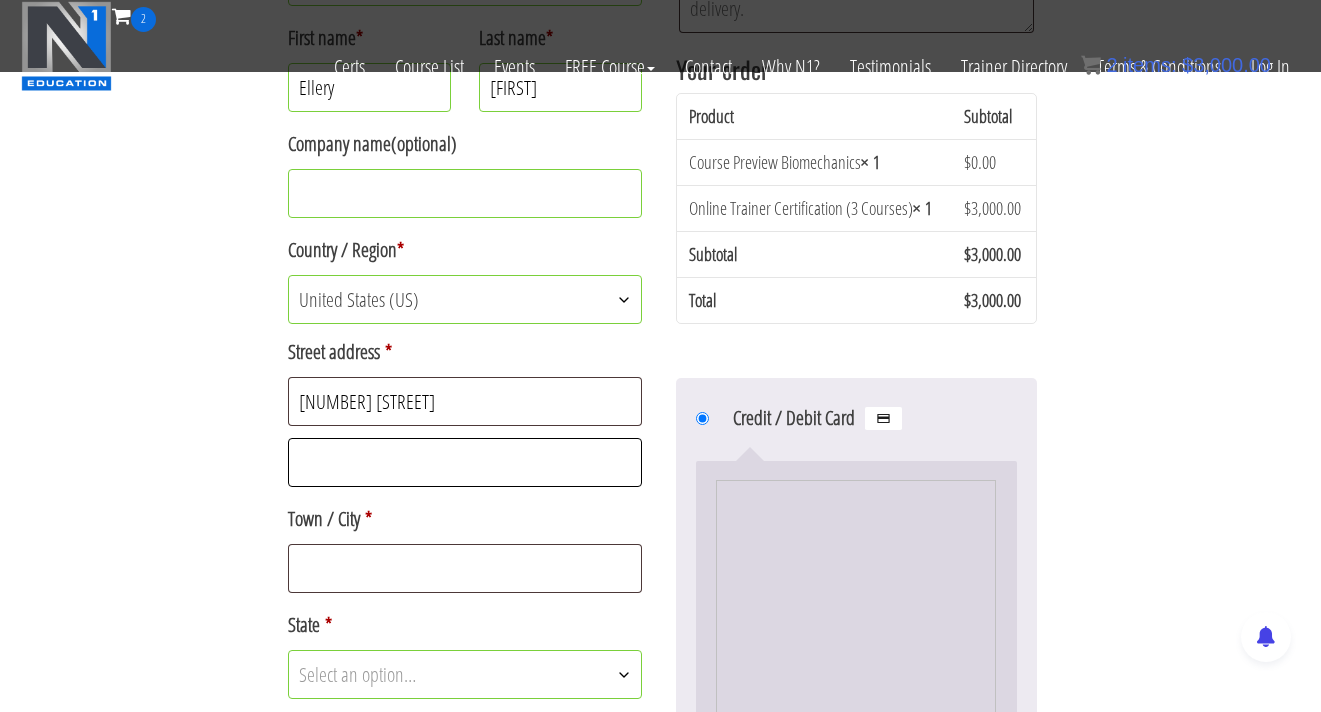 click on "Apartment, suite, unit, etc.   (optional)" at bounding box center (465, 462) 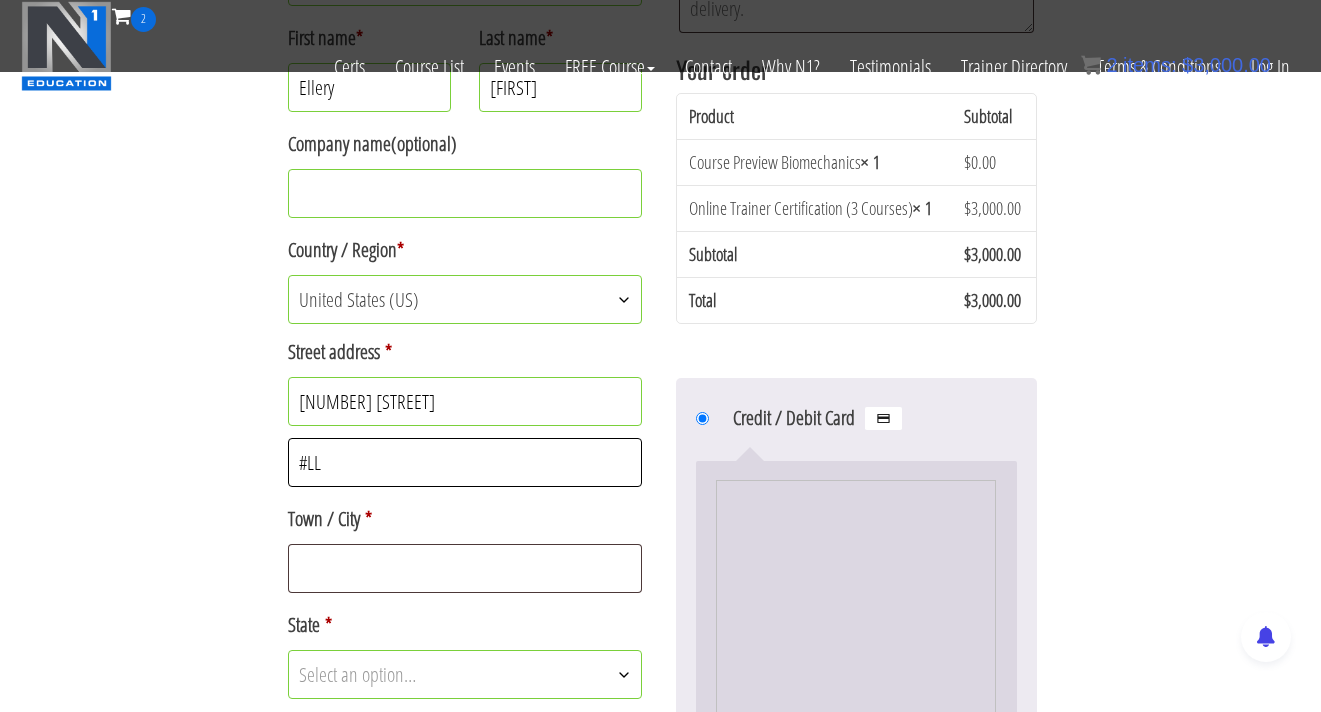 type on "#LL" 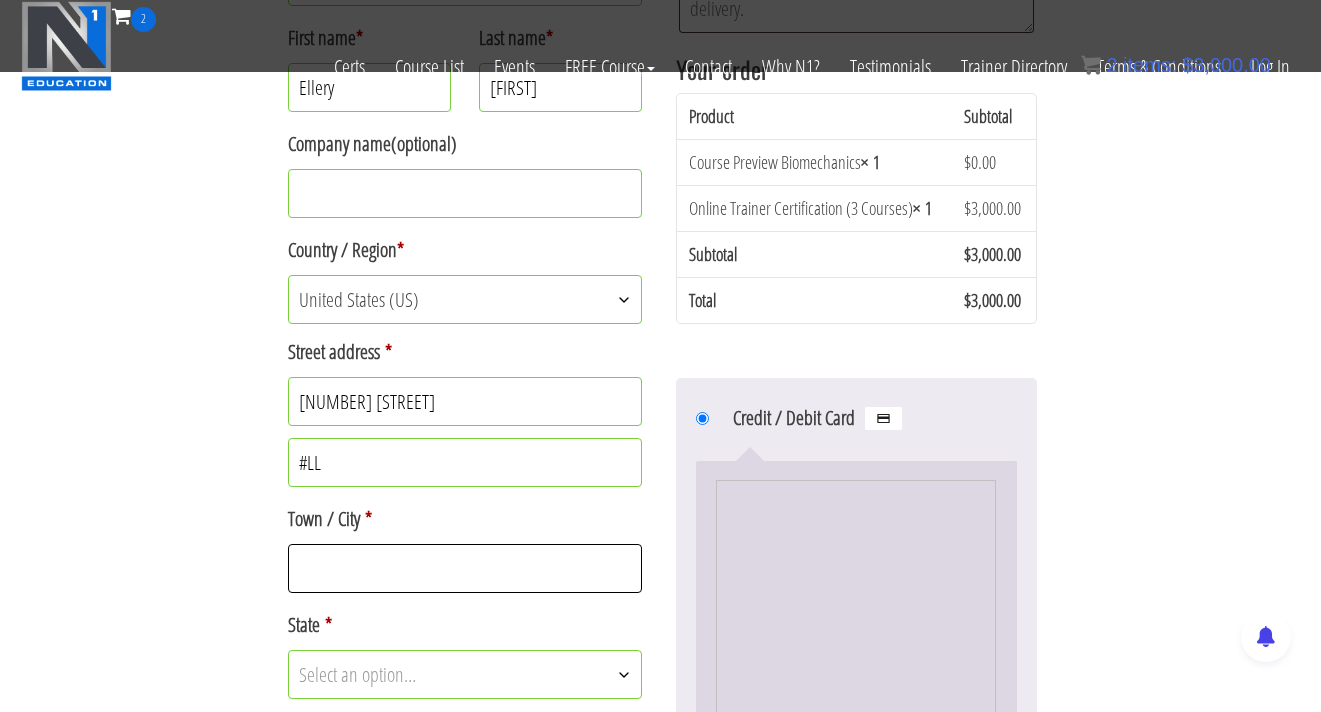 click on "Town / City   *" at bounding box center [465, 568] 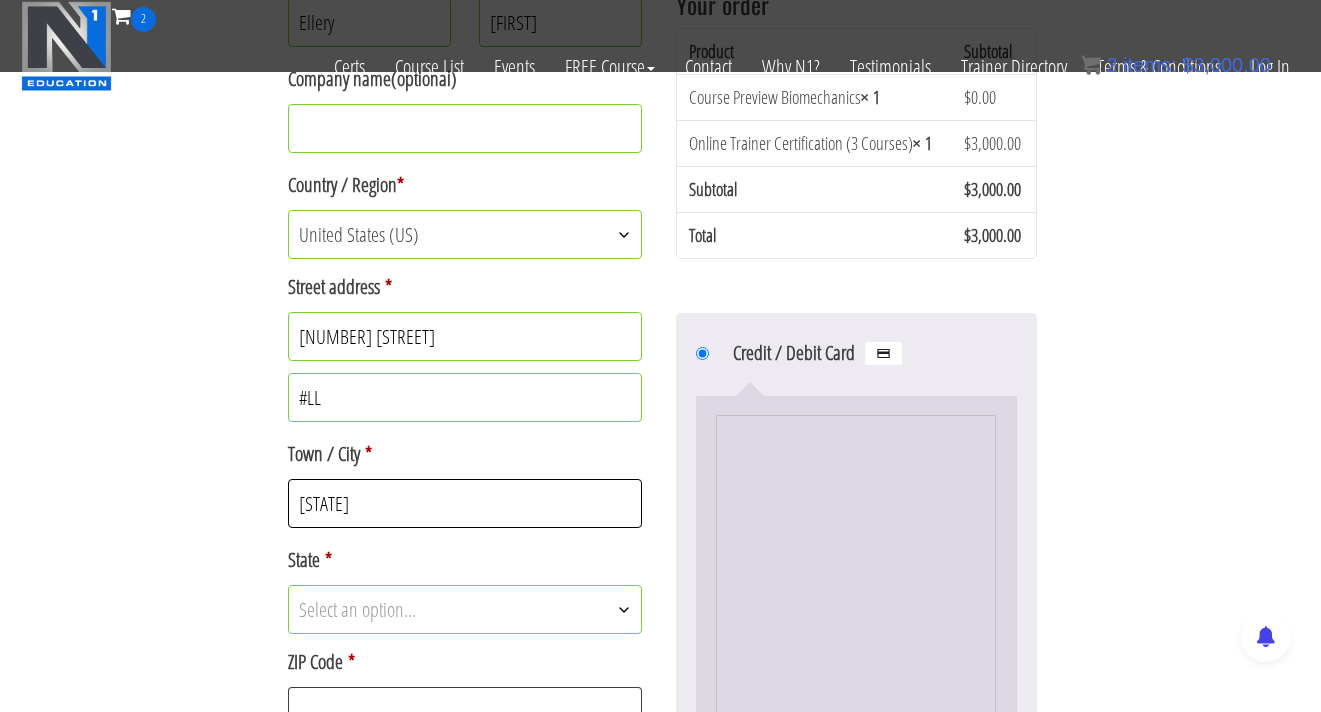 scroll, scrollTop: 690, scrollLeft: 0, axis: vertical 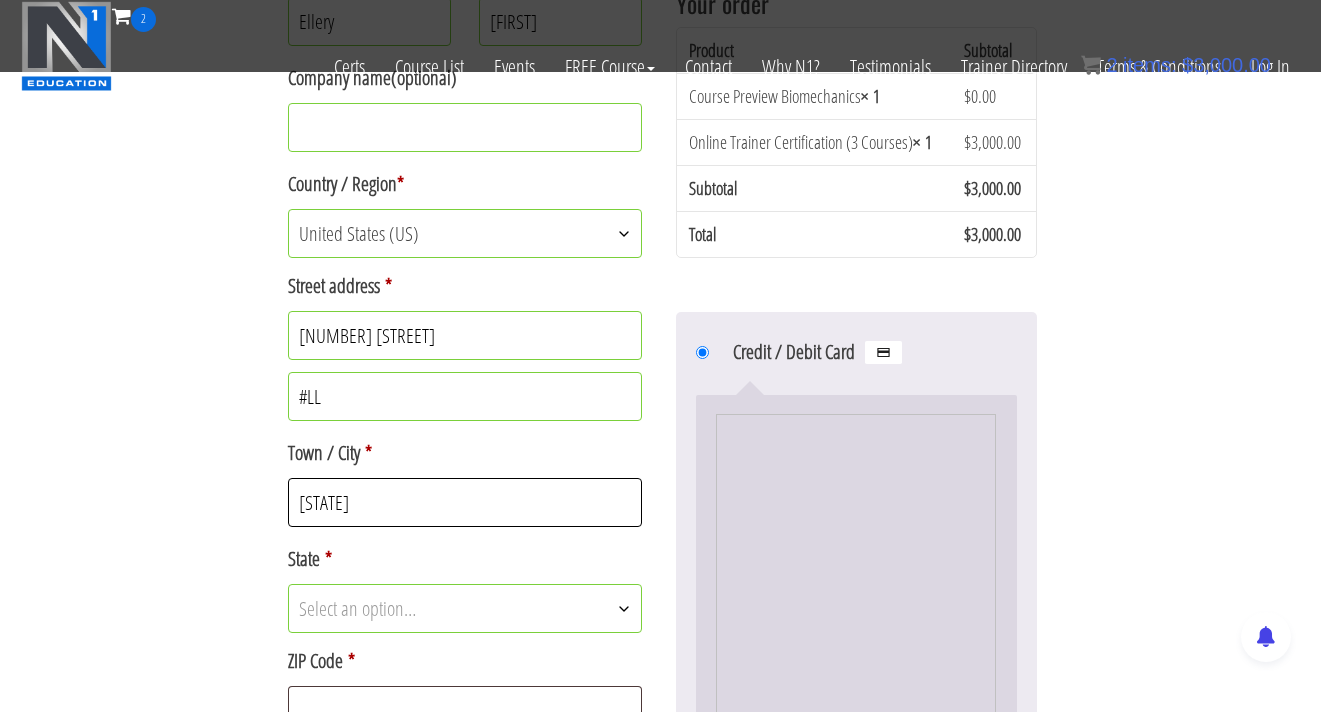 type on "New York" 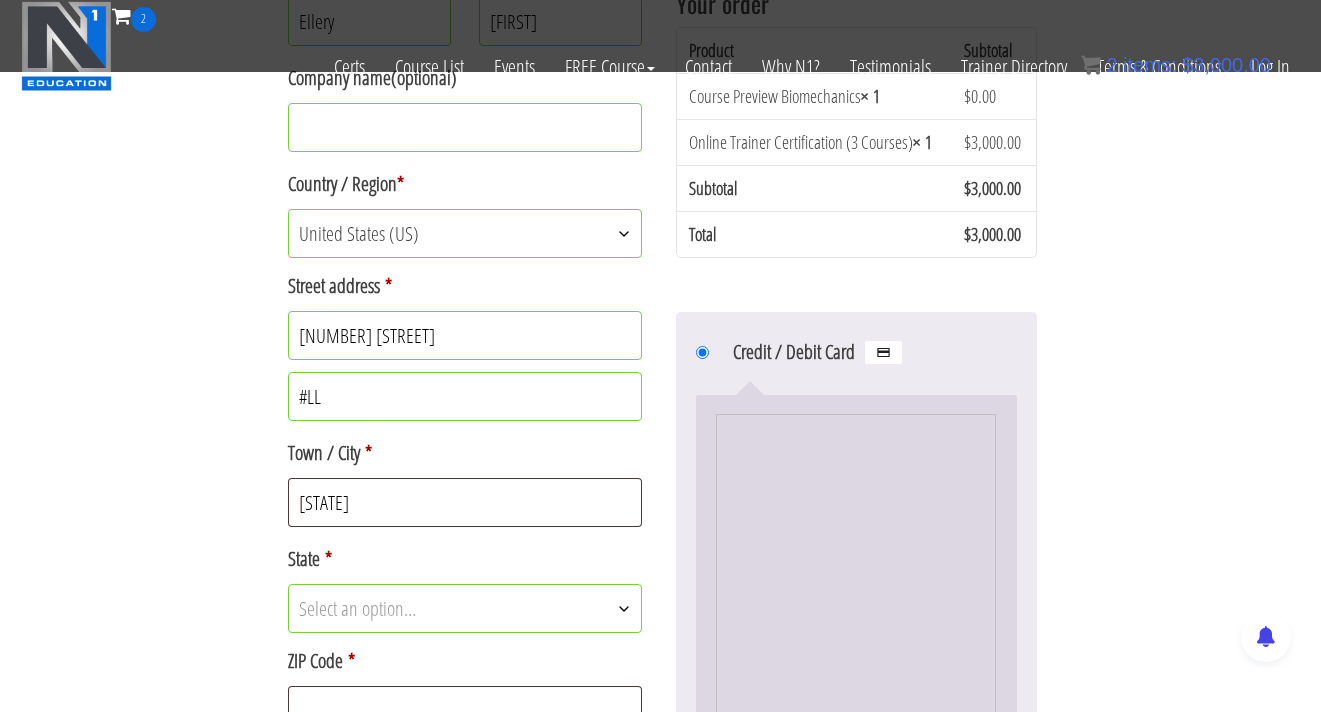 click on "Select an option…" at bounding box center (357, 608) 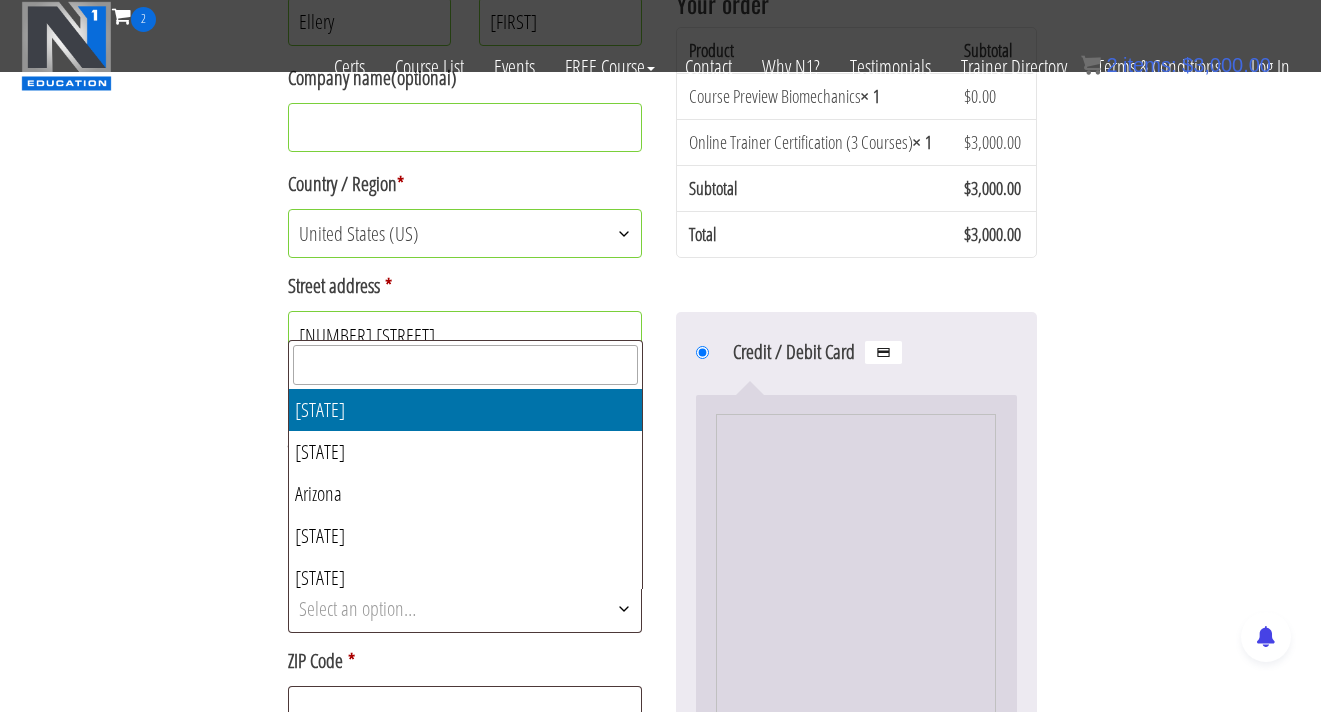 click on "Select an option…" at bounding box center [465, 608] 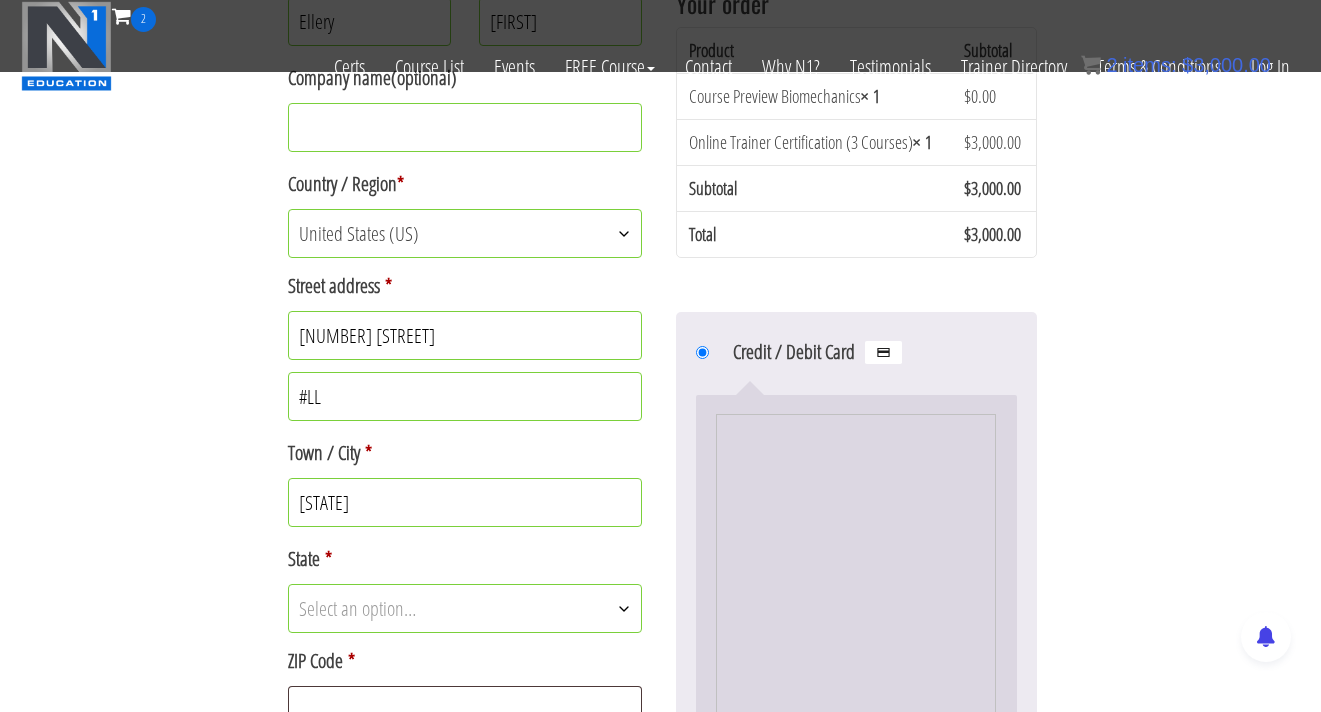 click at bounding box center [624, 609] 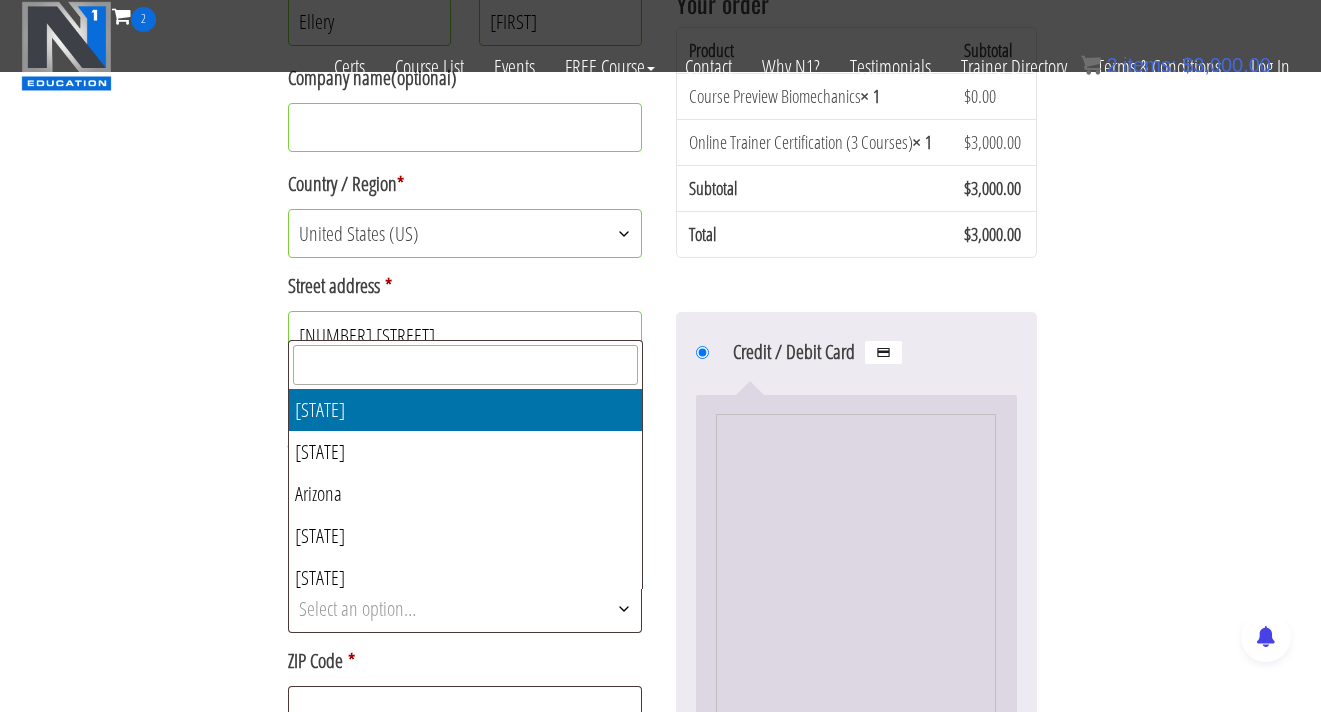 click at bounding box center [465, 365] 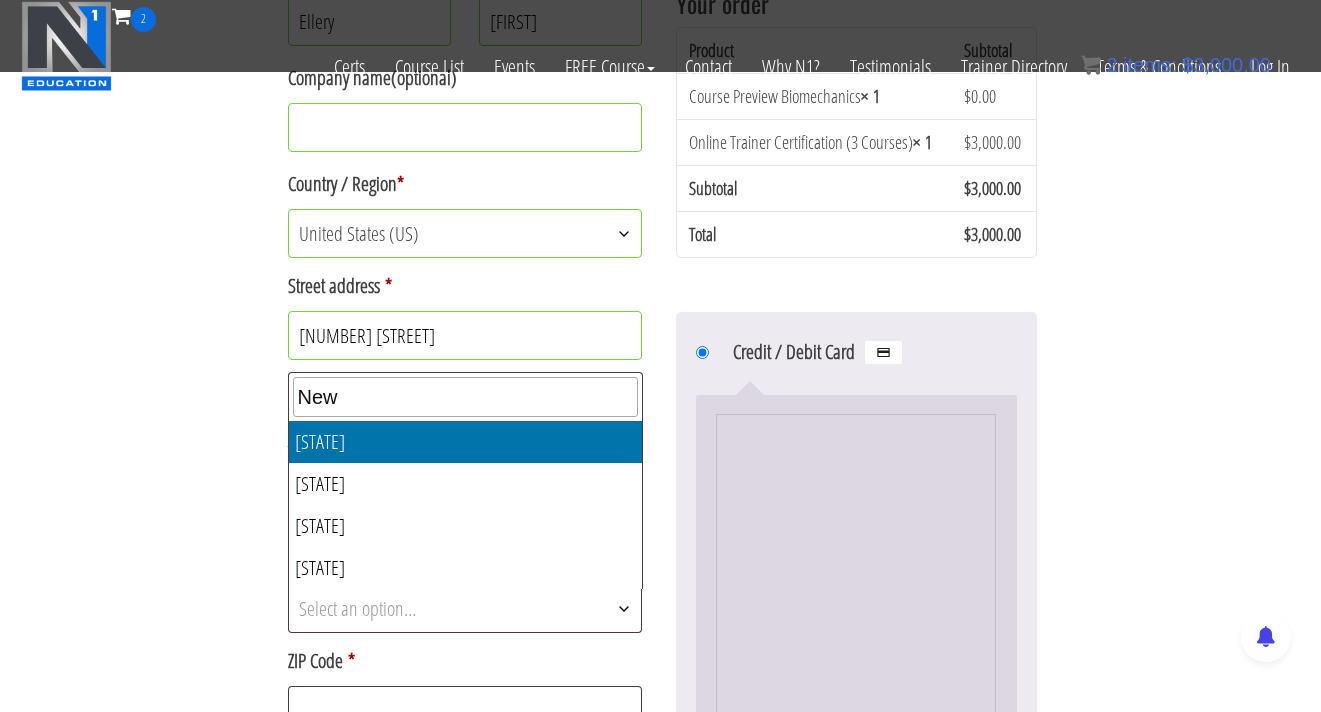 type on "New" 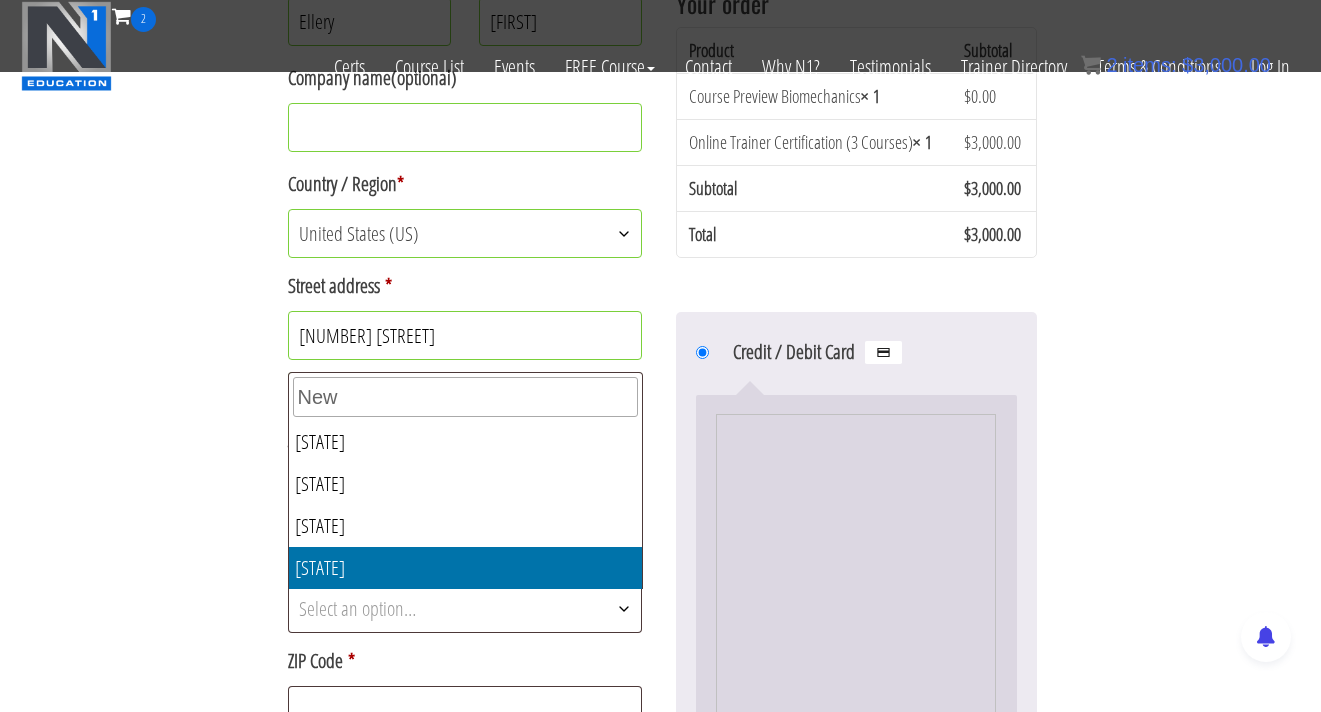select on "NY" 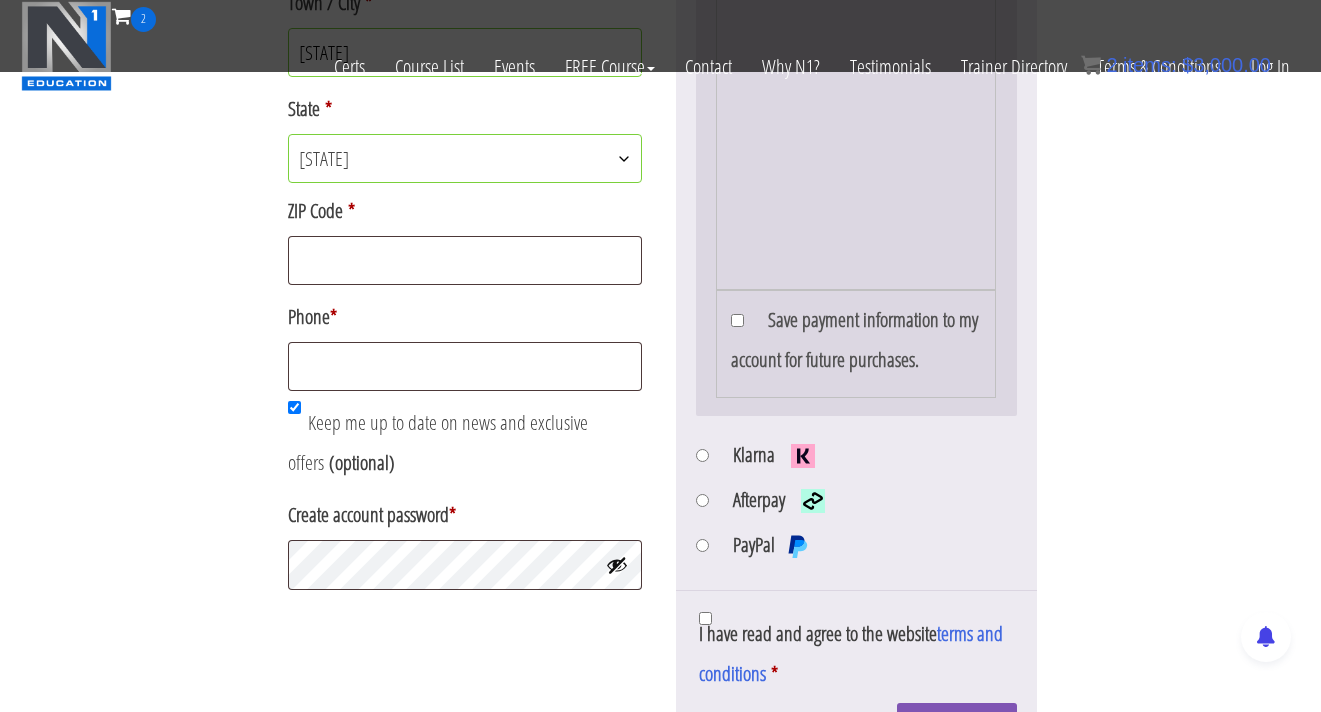 scroll, scrollTop: 1142, scrollLeft: 0, axis: vertical 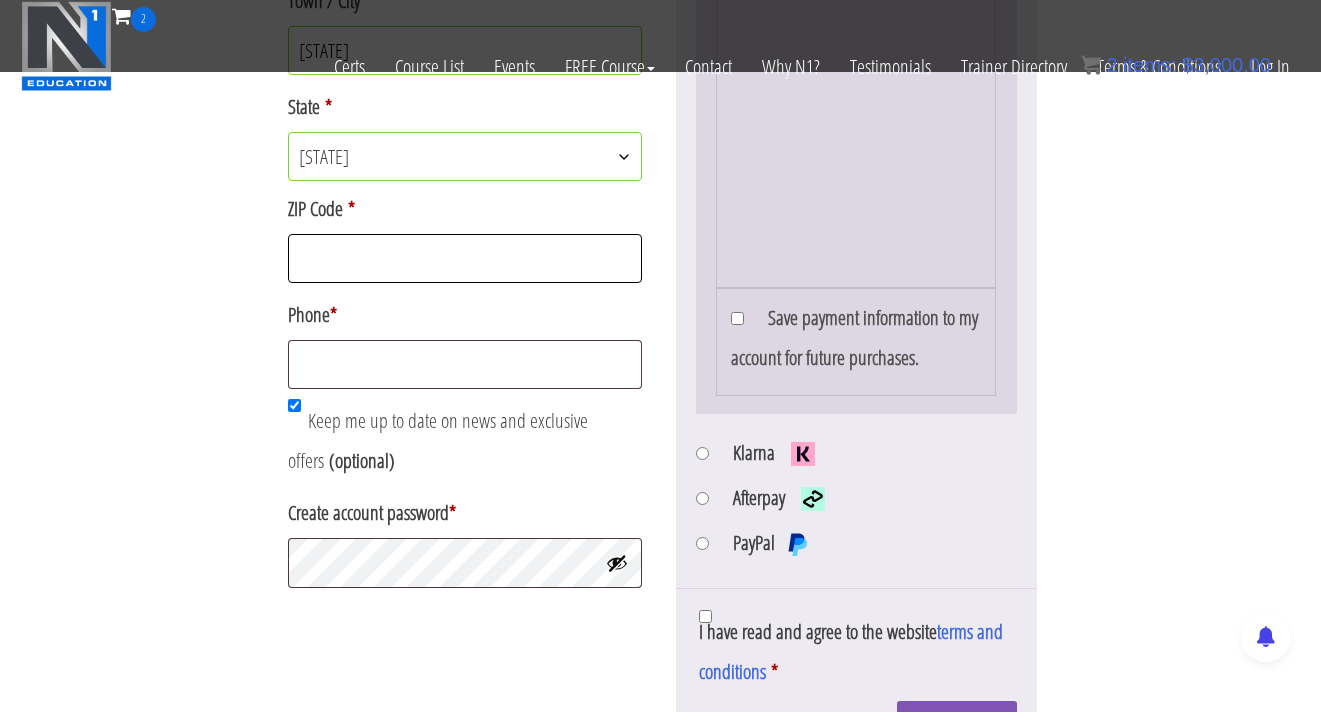 click on "ZIP Code   *" at bounding box center (465, 258) 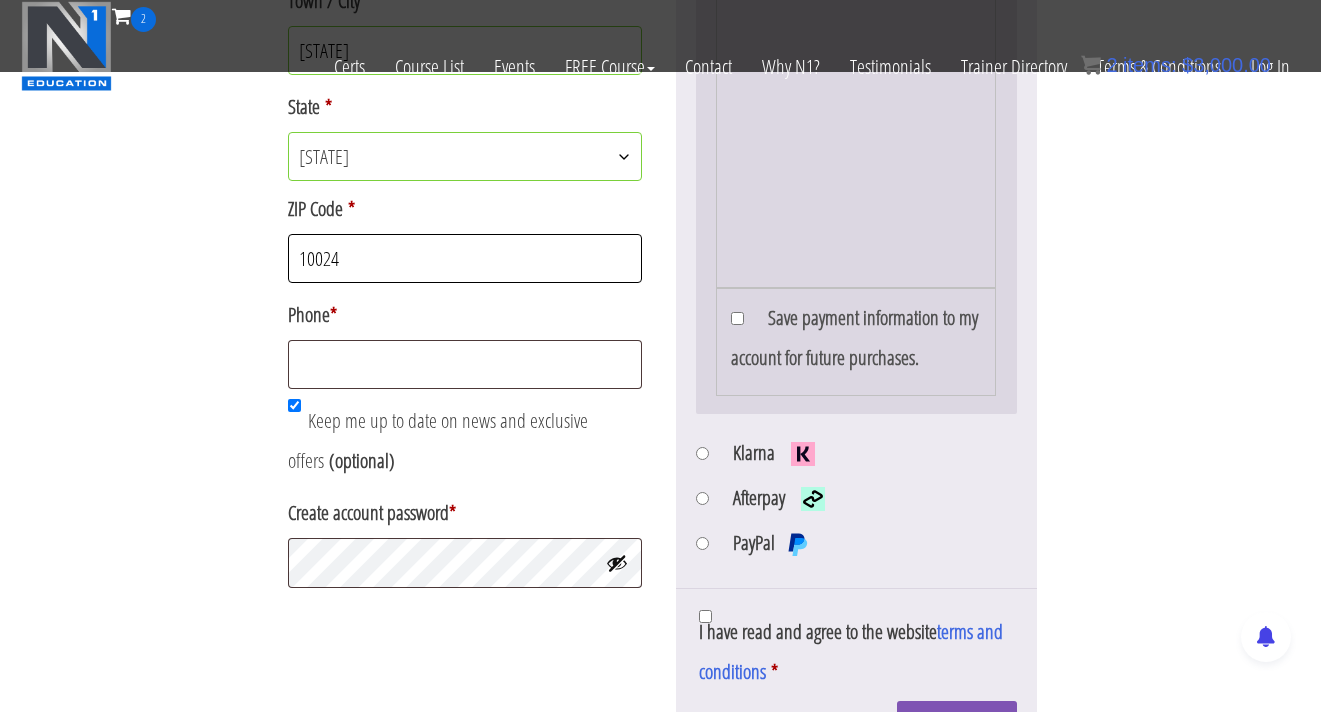 type on "10024" 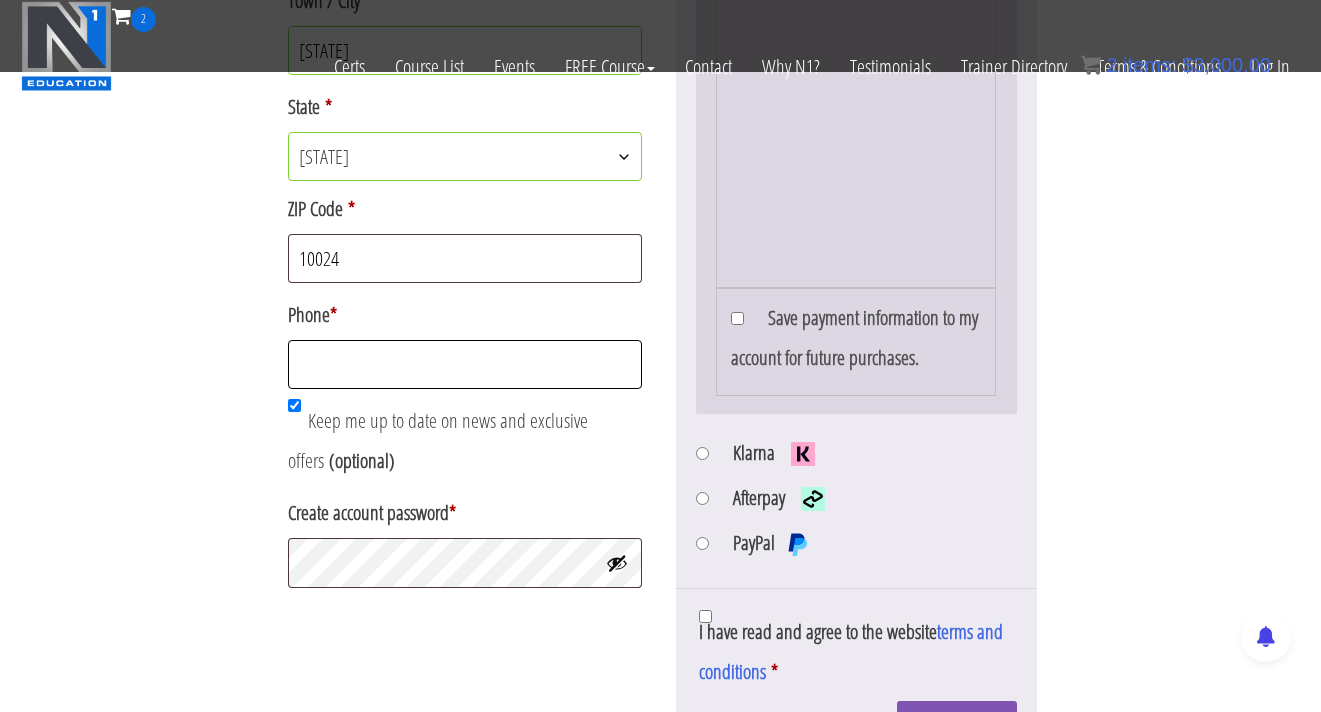 click on "Phone  *" at bounding box center (465, 364) 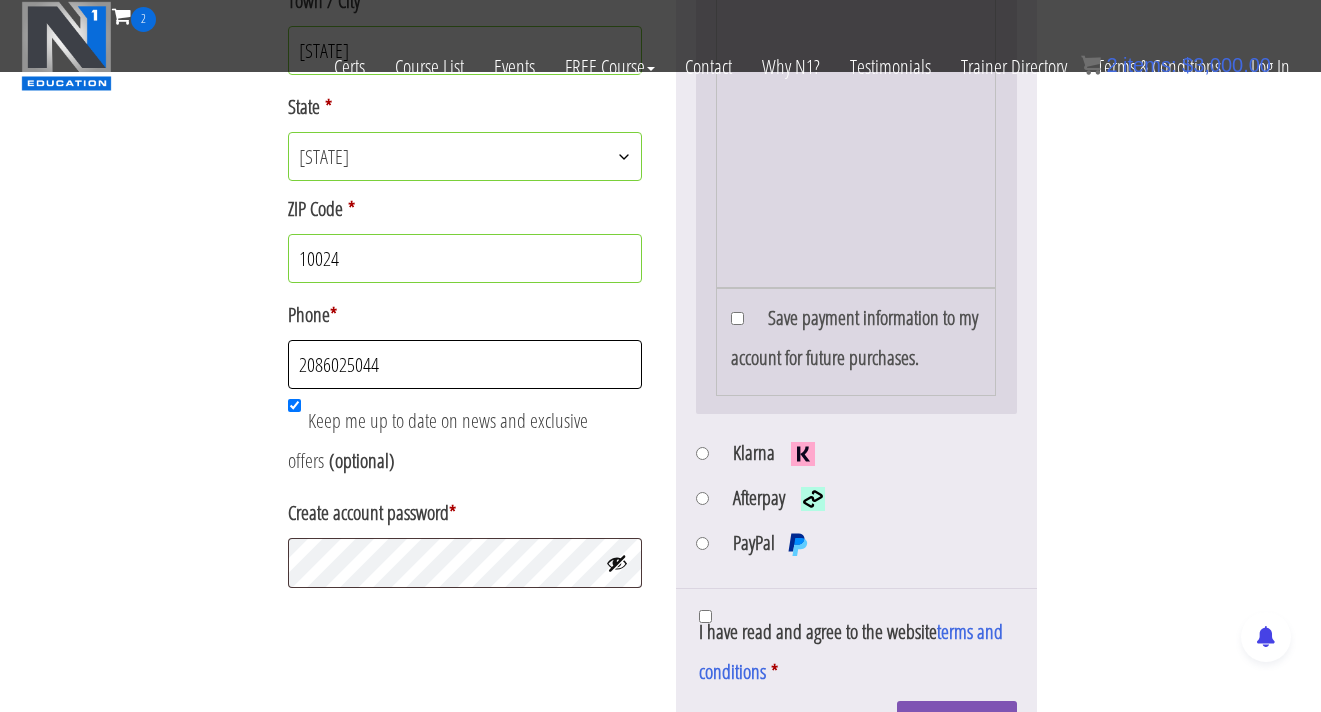 scroll, scrollTop: 1244, scrollLeft: 0, axis: vertical 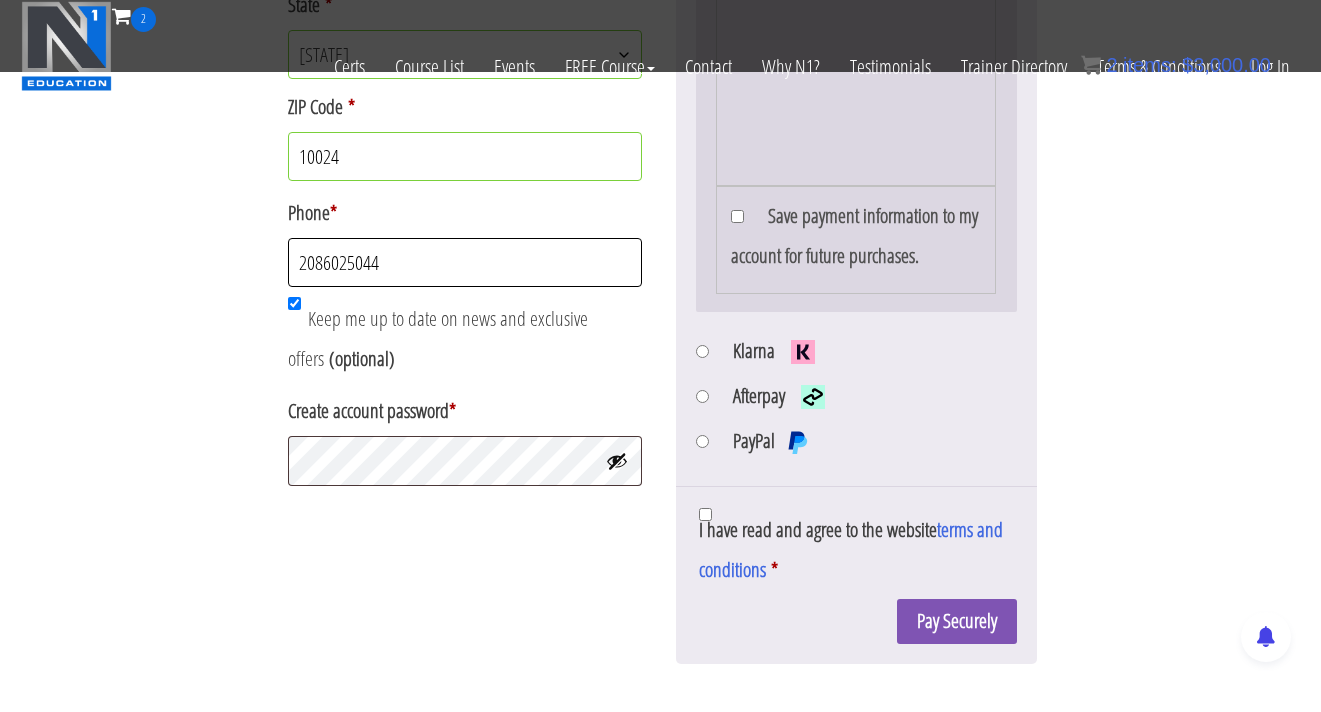 type on "2086025044" 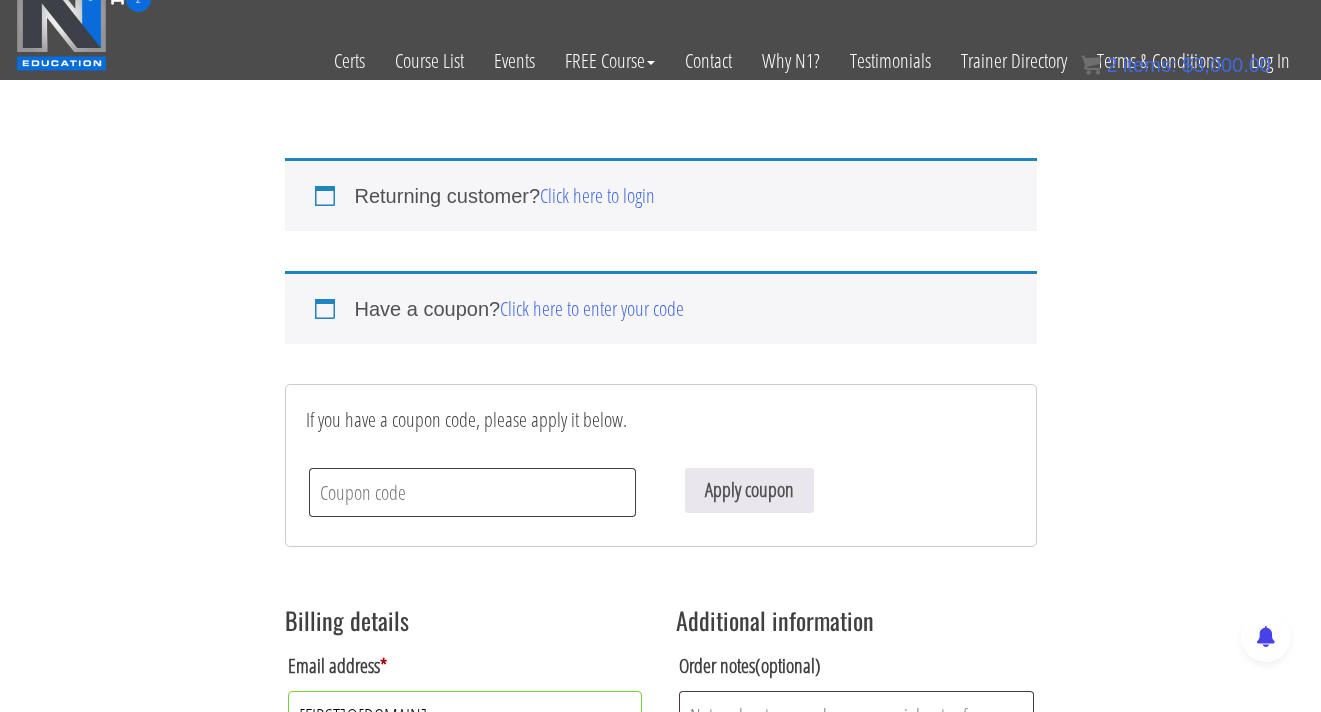 scroll, scrollTop: 0, scrollLeft: 0, axis: both 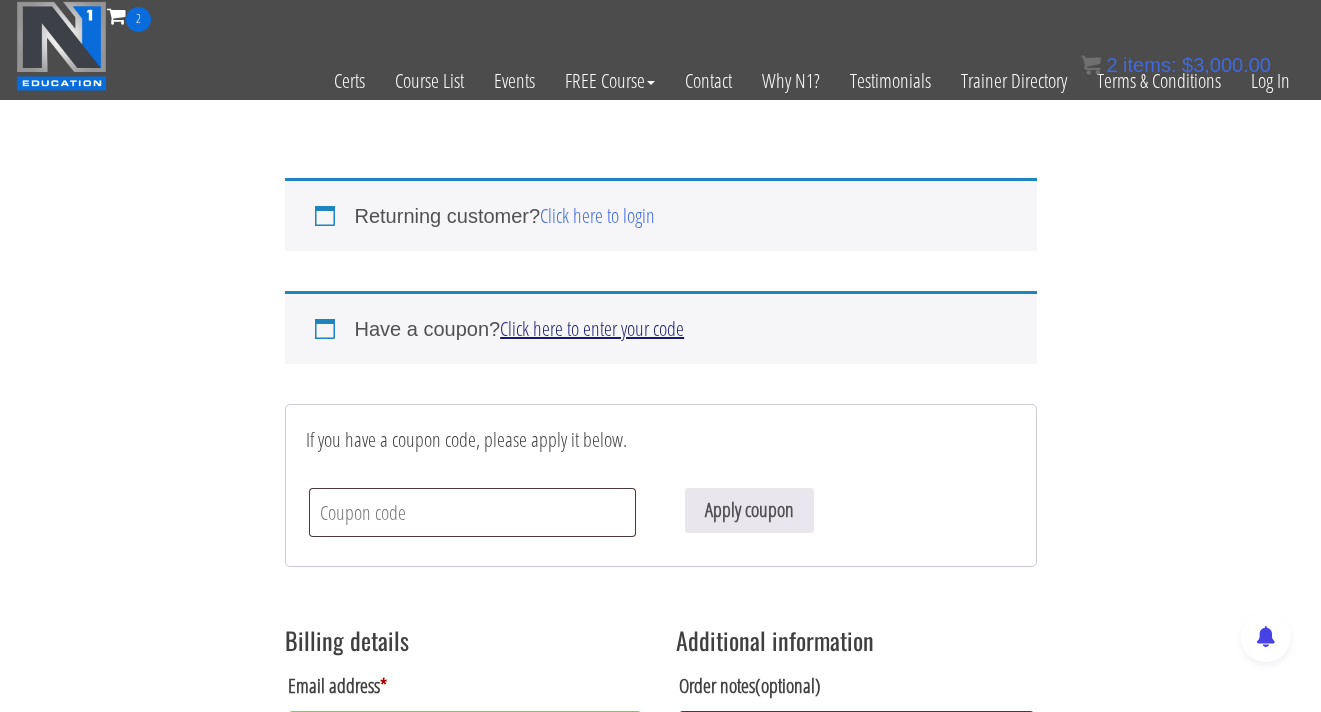 click on "Click here to enter your code" at bounding box center (592, 328) 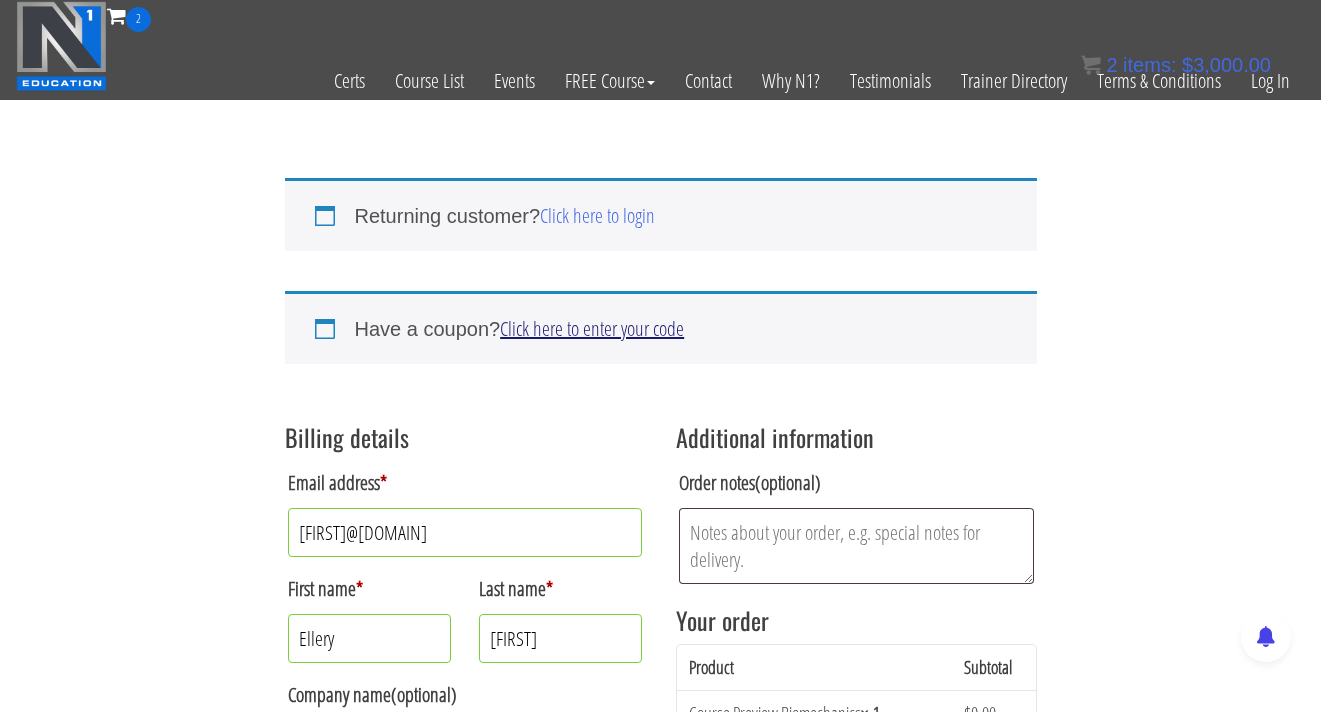 click on "Click here to enter your code" at bounding box center (592, 328) 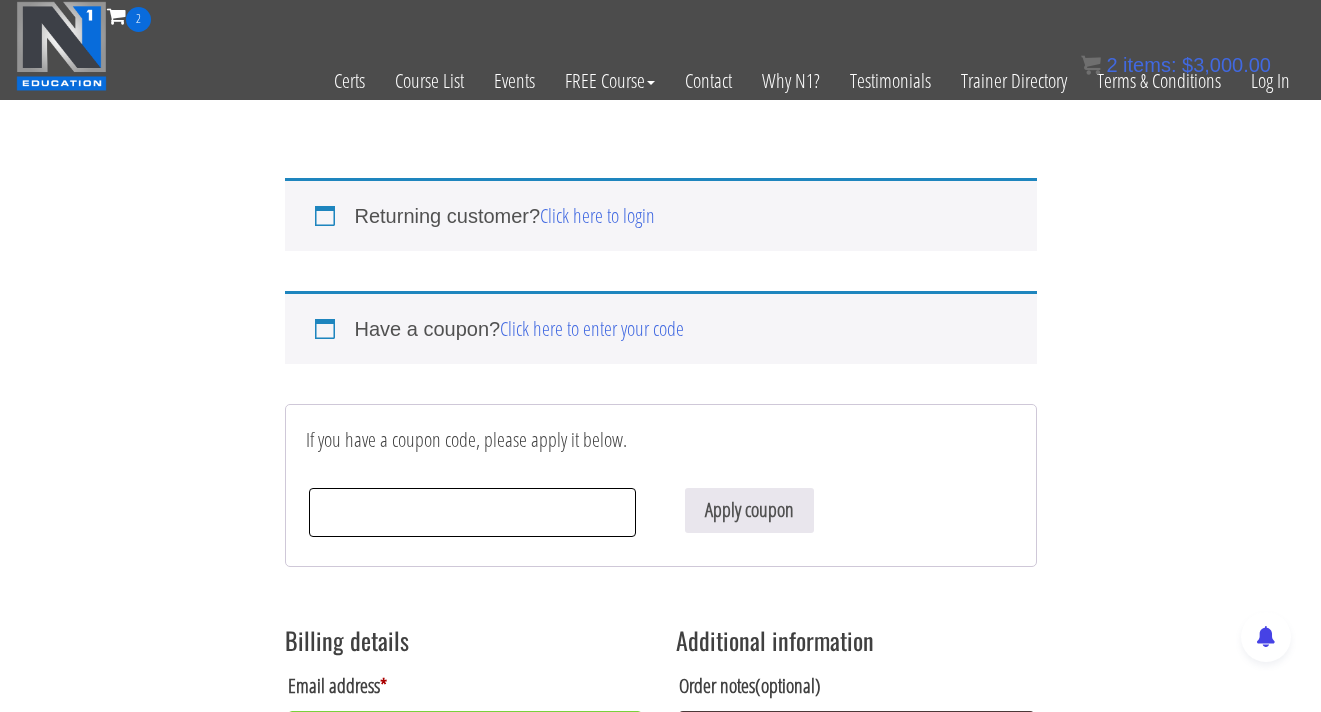 click on "Coupon:" at bounding box center [473, 512] 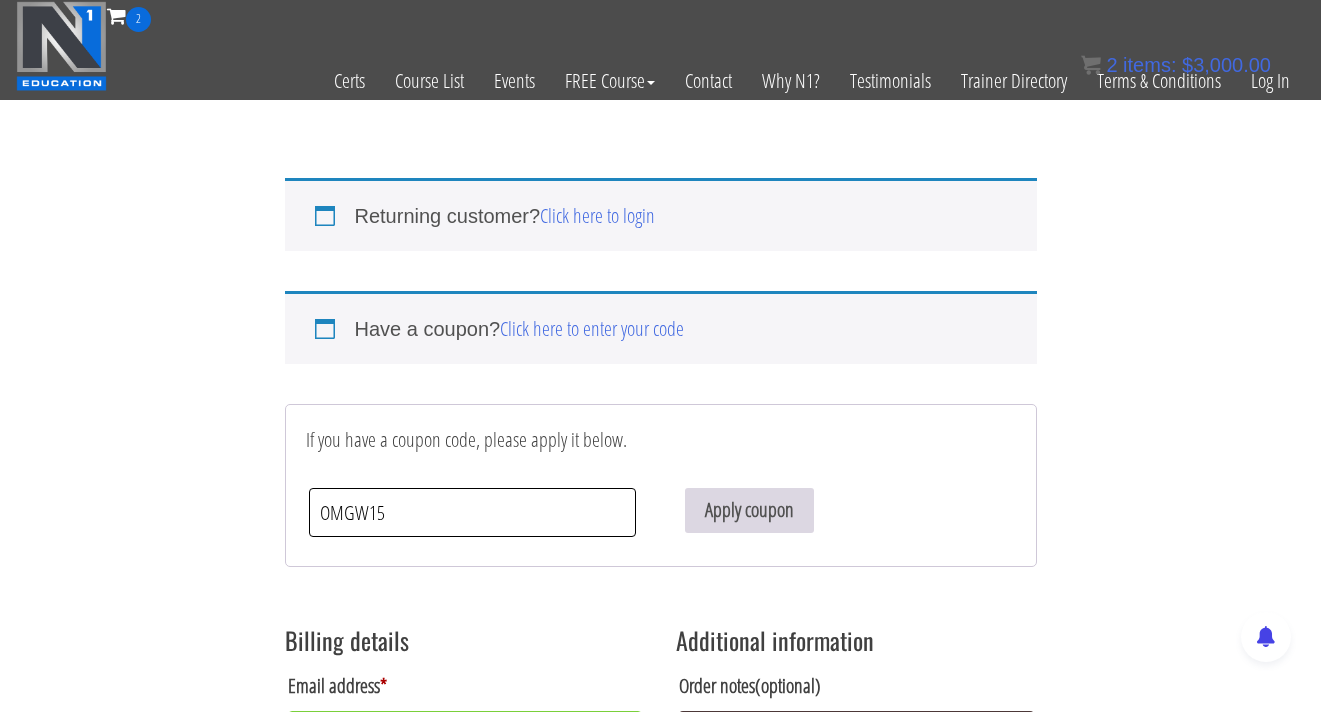 type on "OMGW15" 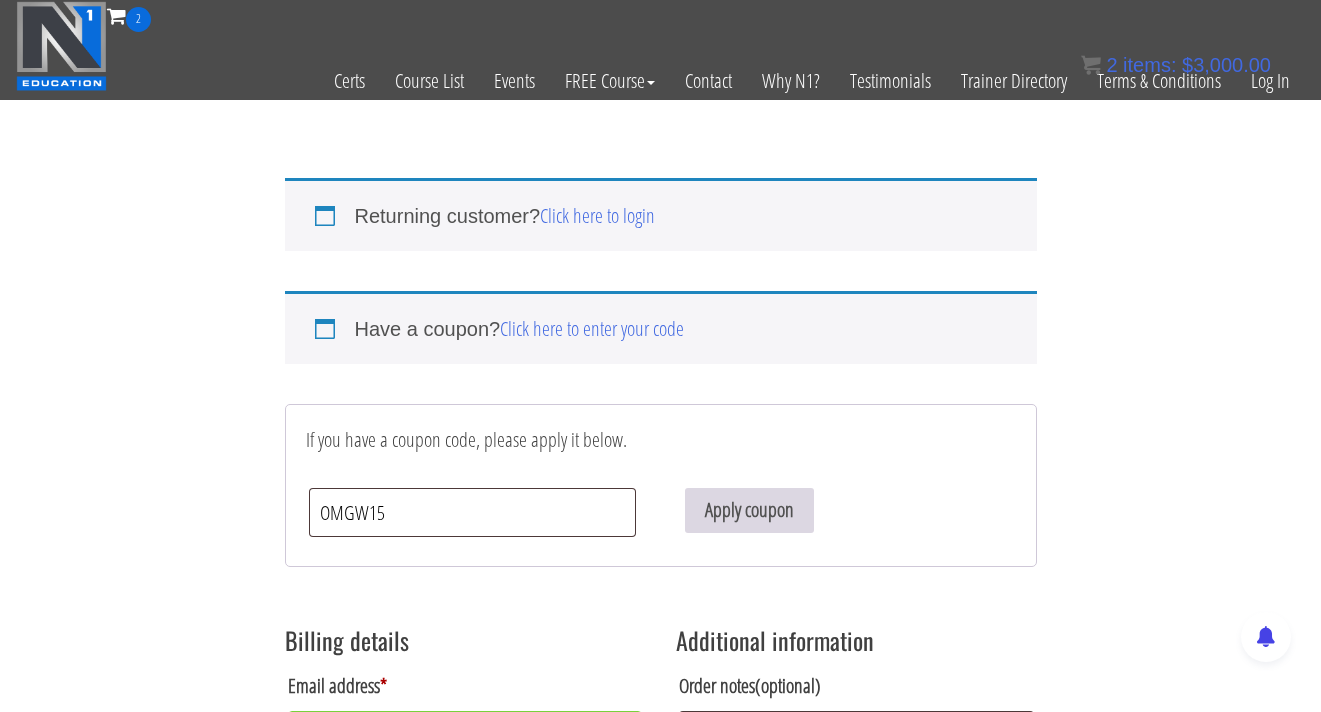 click on "Apply coupon" at bounding box center [749, 510] 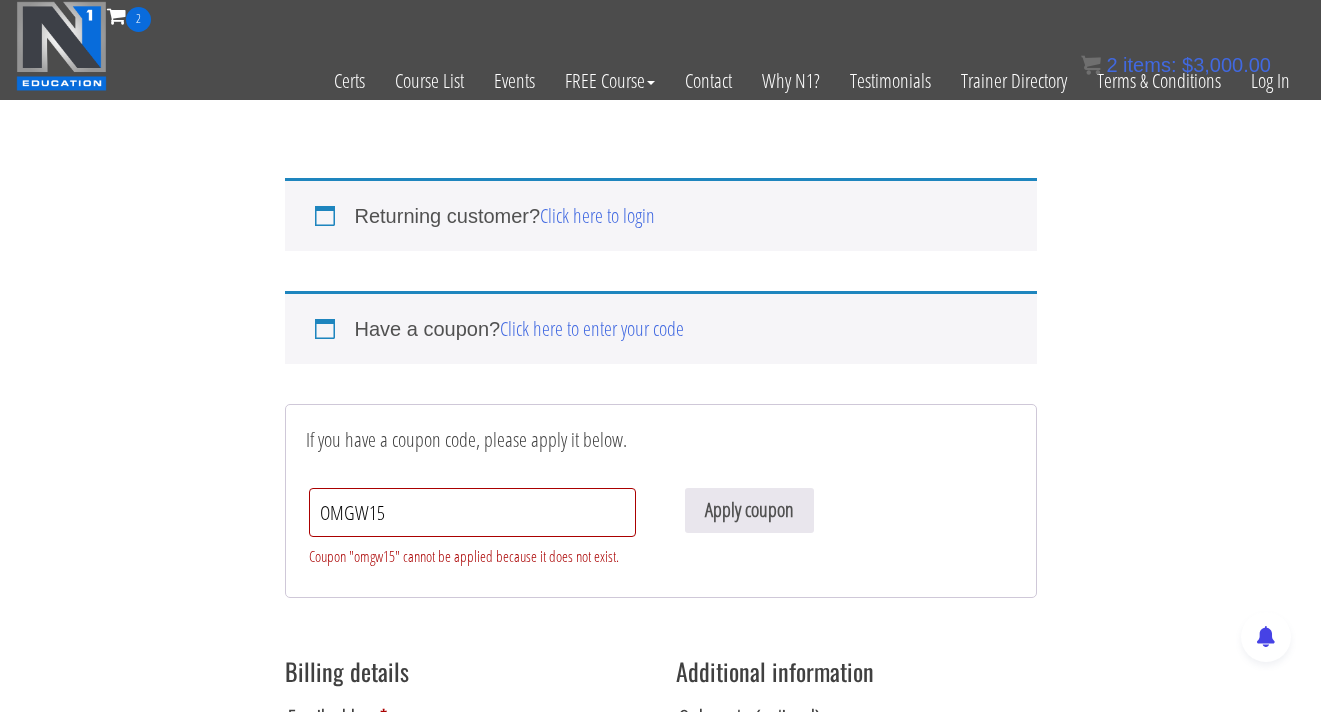 click on "OMGW15" at bounding box center (473, 512) 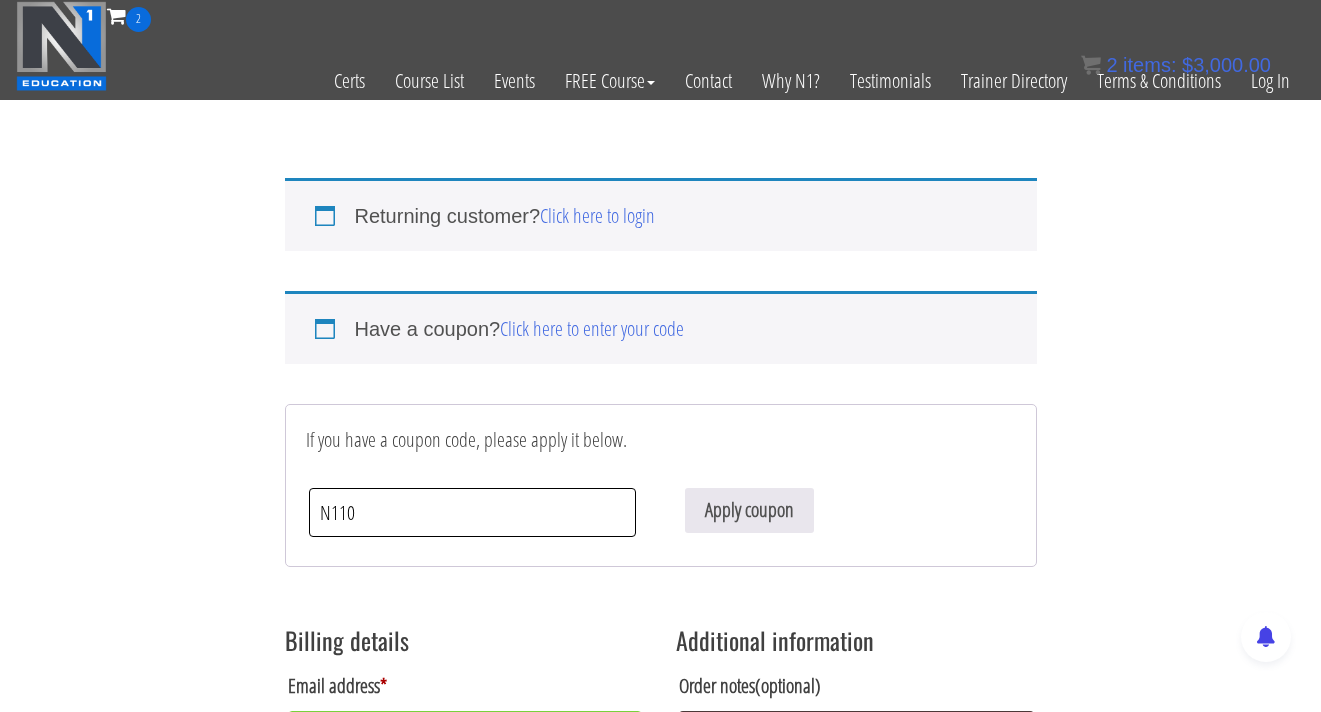 click on "Apply coupon" at bounding box center [749, 510] 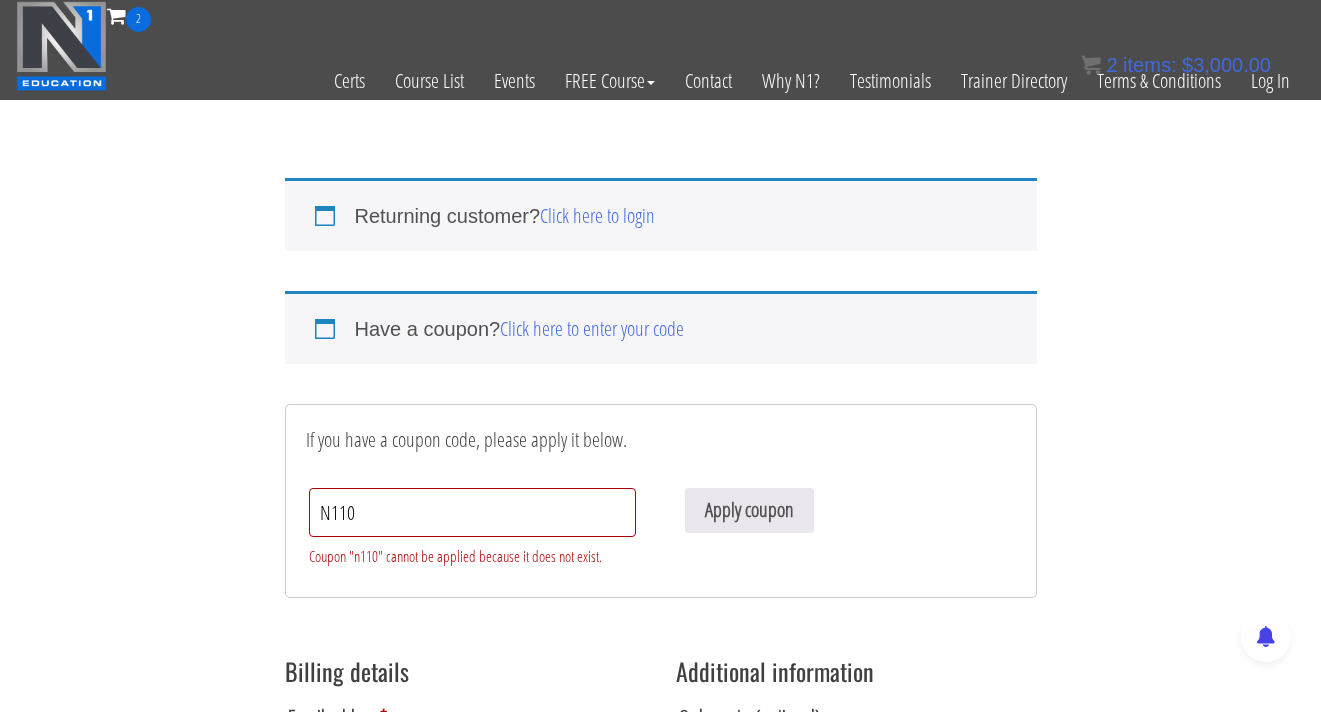 click on "N110" at bounding box center (473, 512) 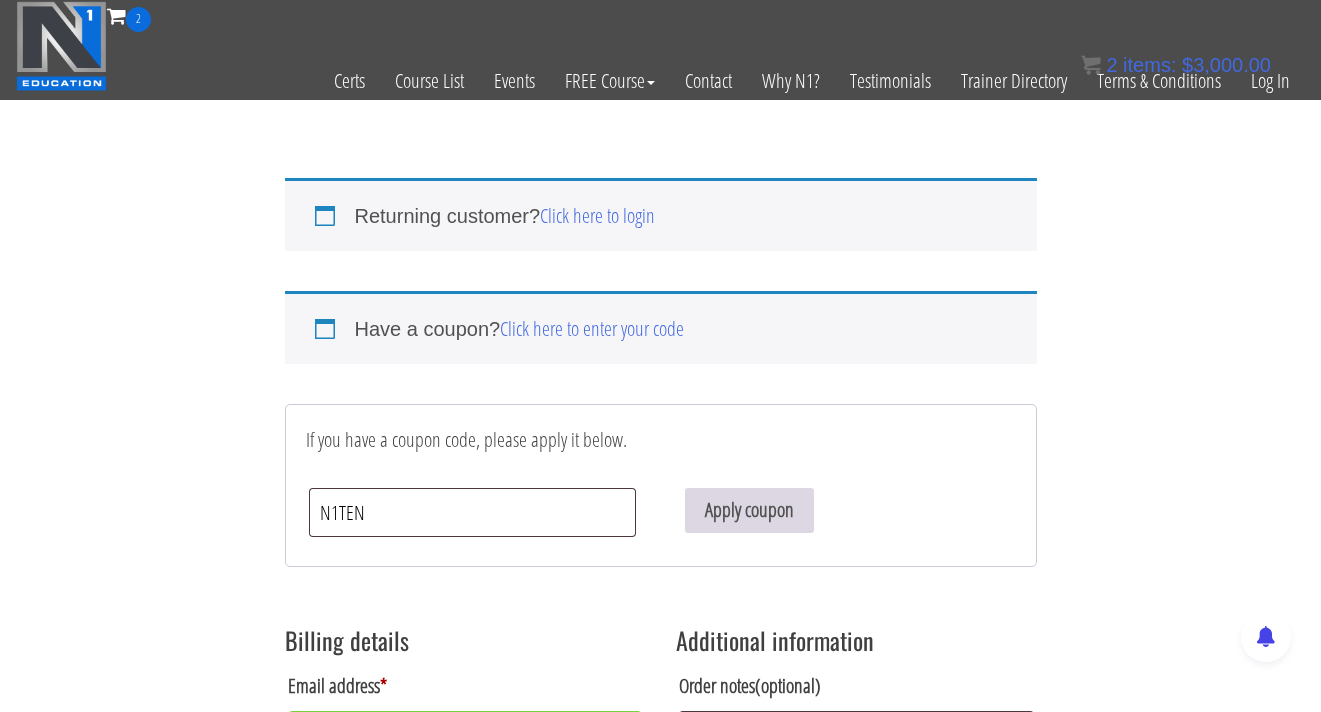 click on "Apply coupon" at bounding box center (749, 510) 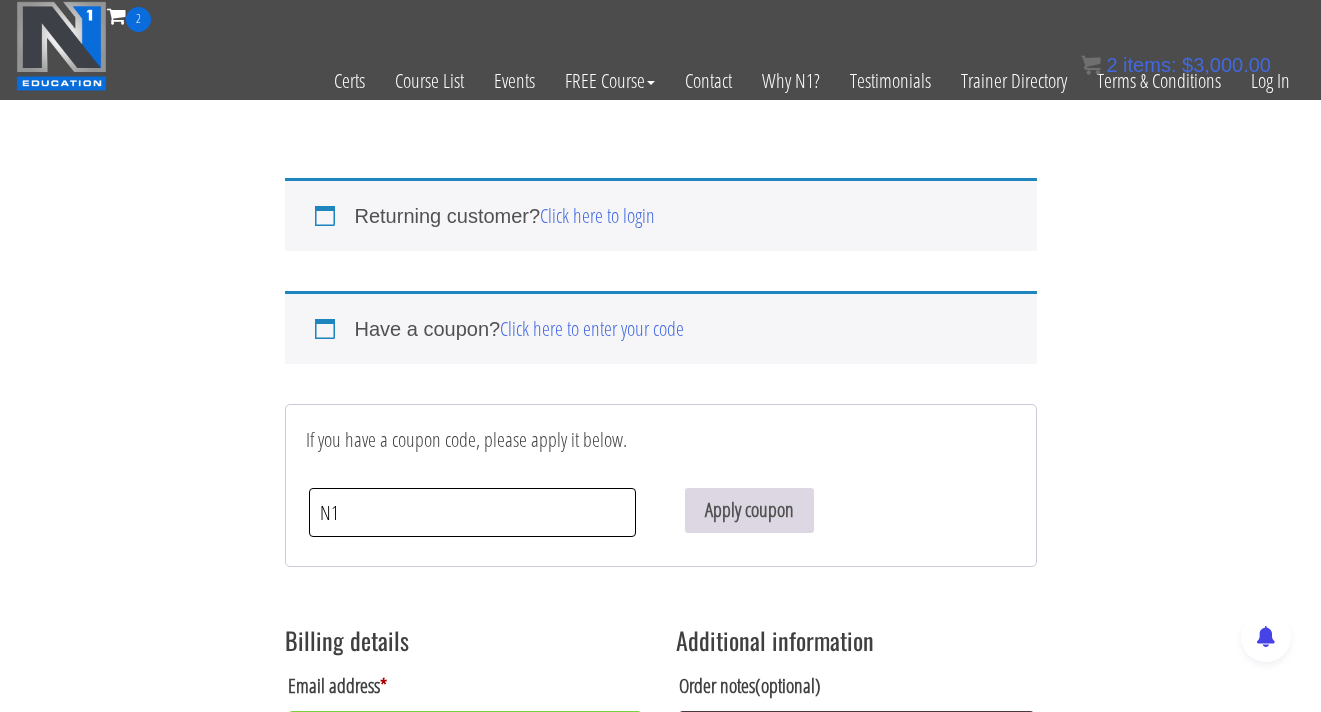 type on "N" 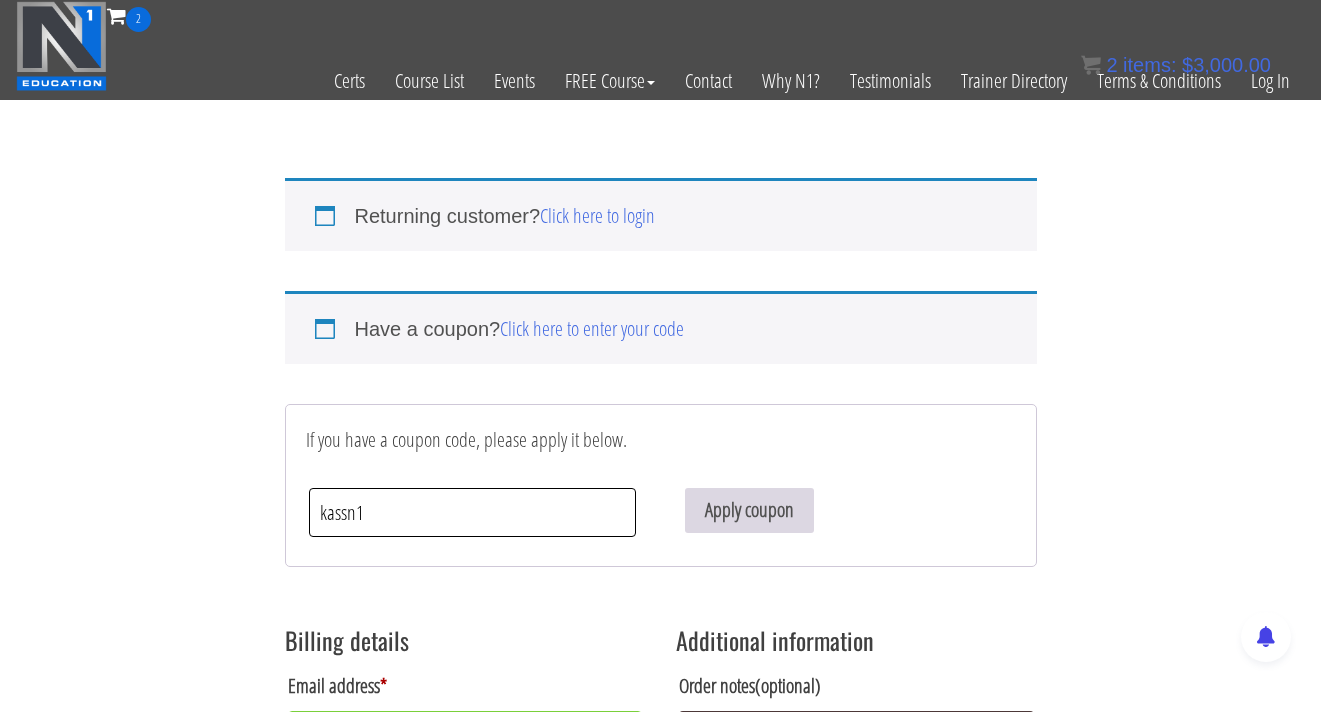 type on "kassn1" 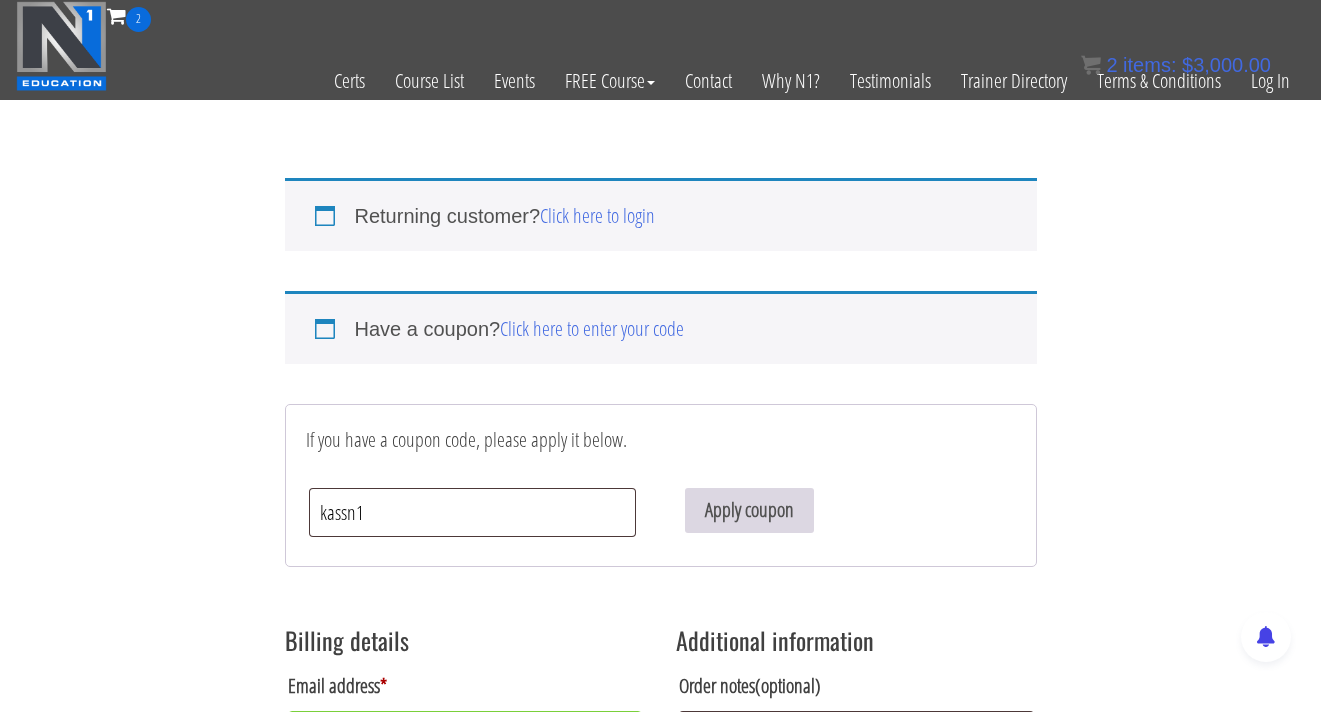 click on "Apply coupon" at bounding box center [749, 510] 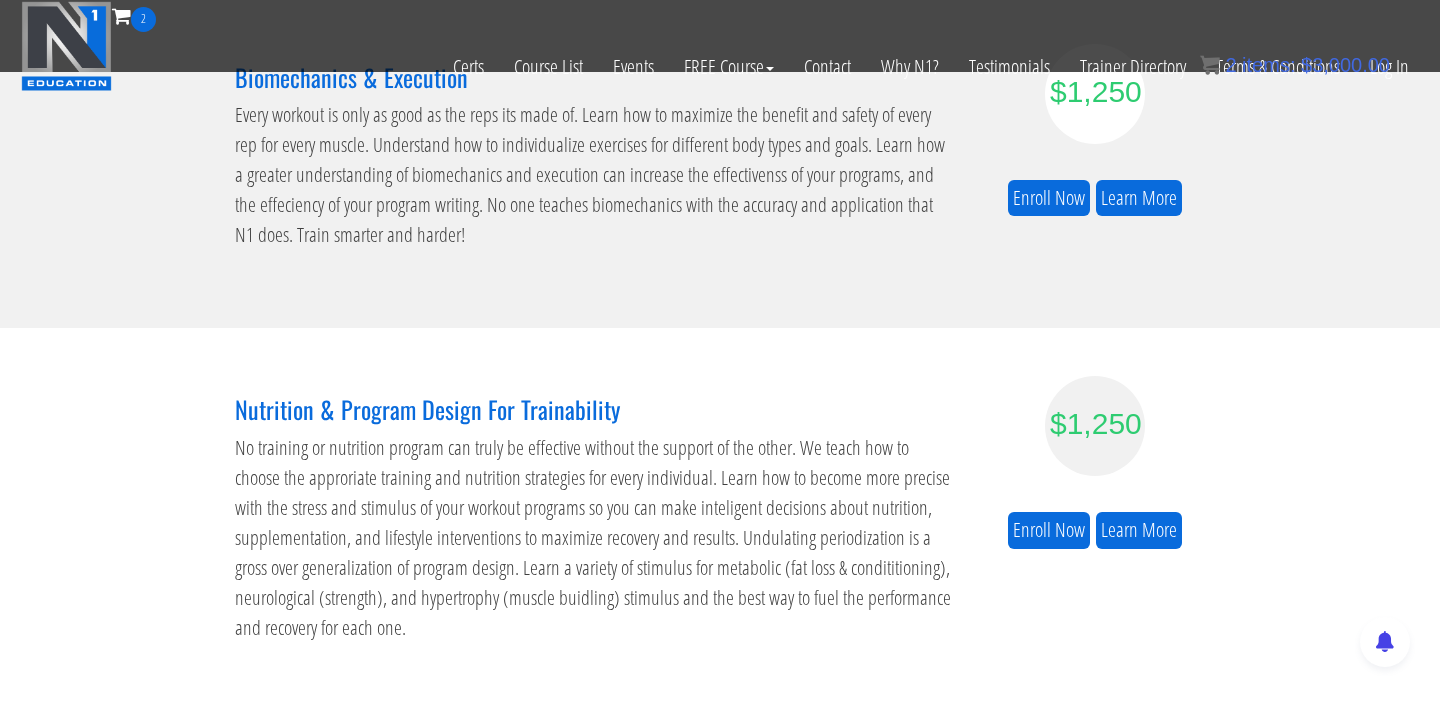 scroll, scrollTop: 0, scrollLeft: 0, axis: both 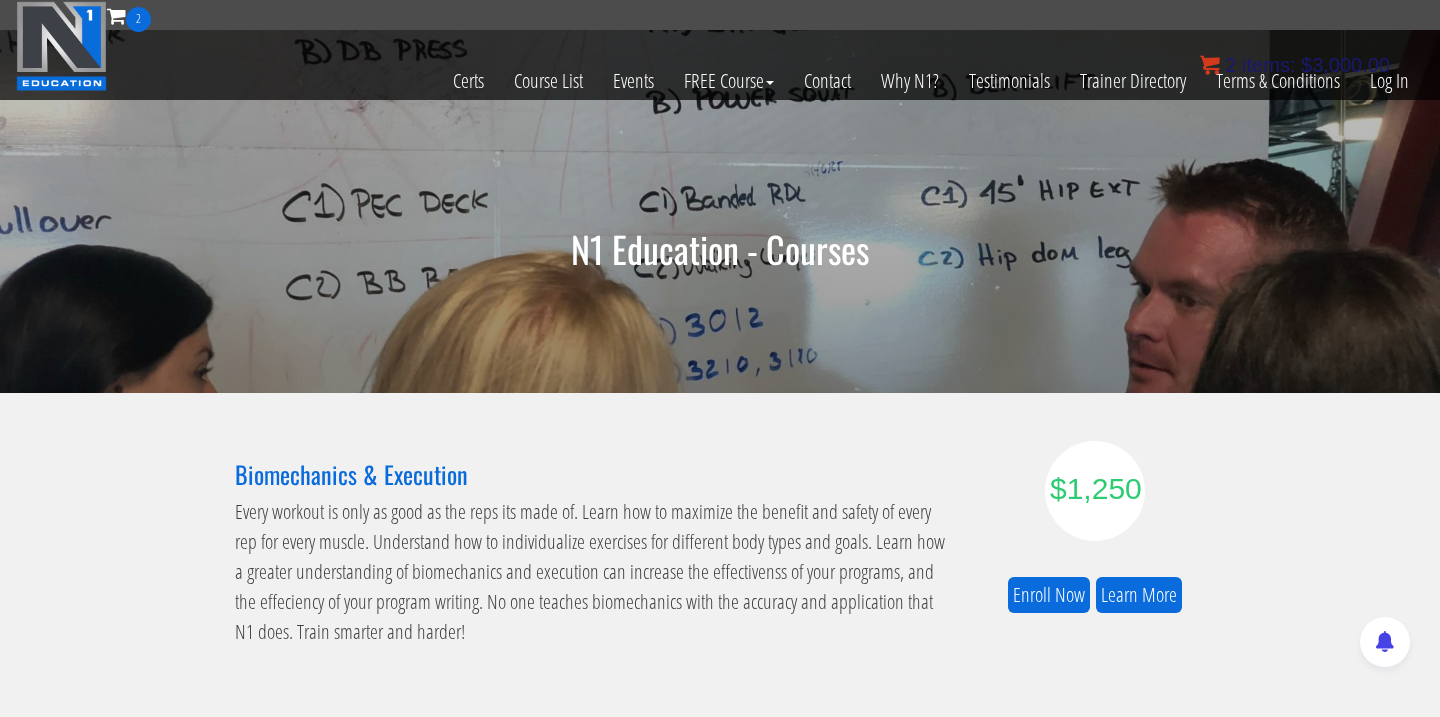 click on "items:" at bounding box center (1268, 65) 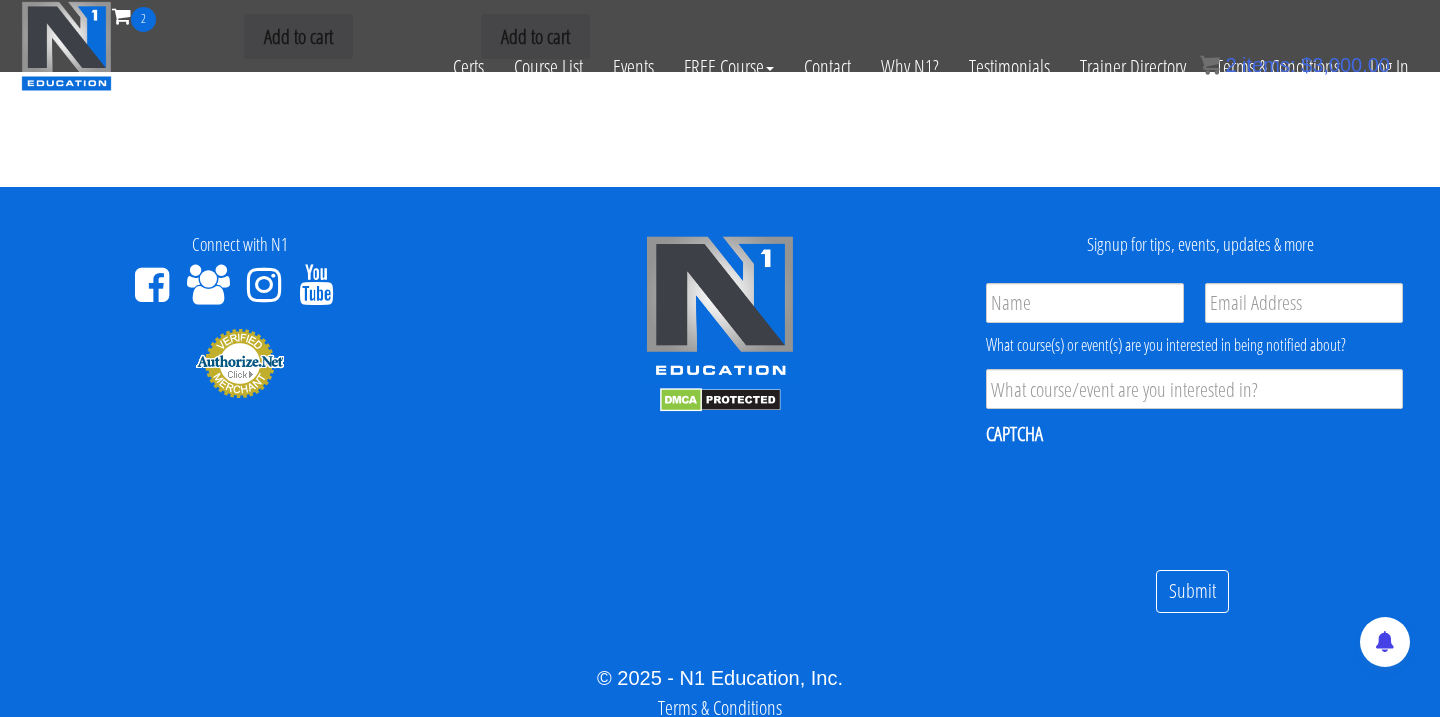 scroll, scrollTop: 775, scrollLeft: 0, axis: vertical 